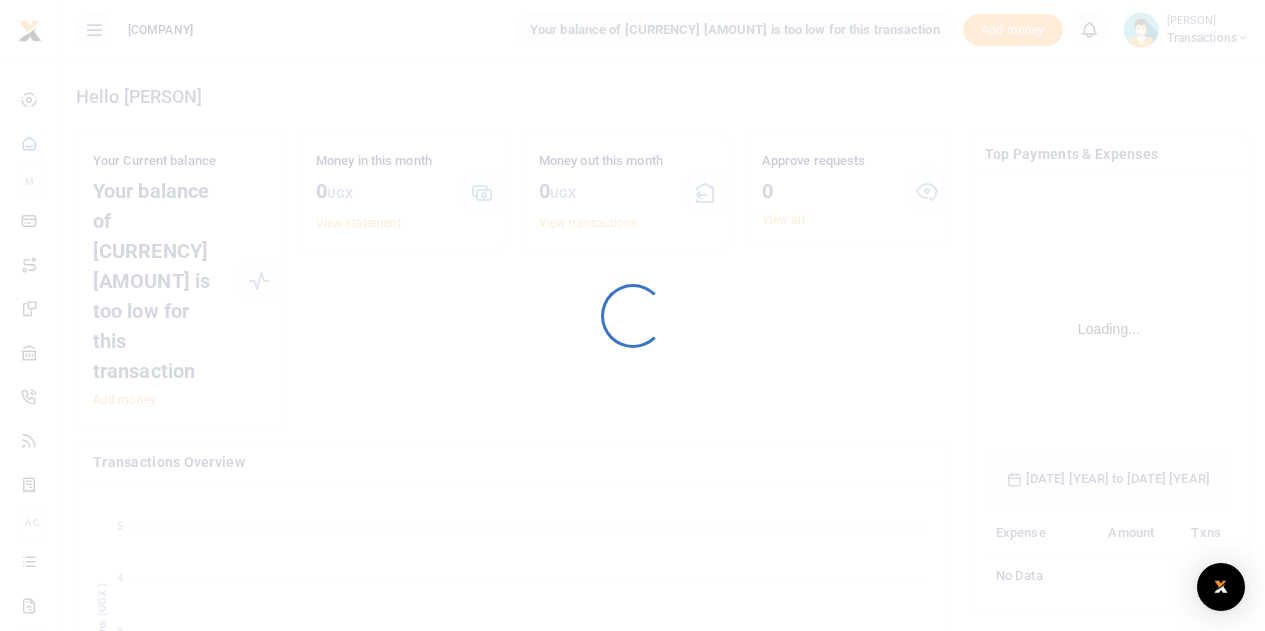 scroll, scrollTop: 0, scrollLeft: 0, axis: both 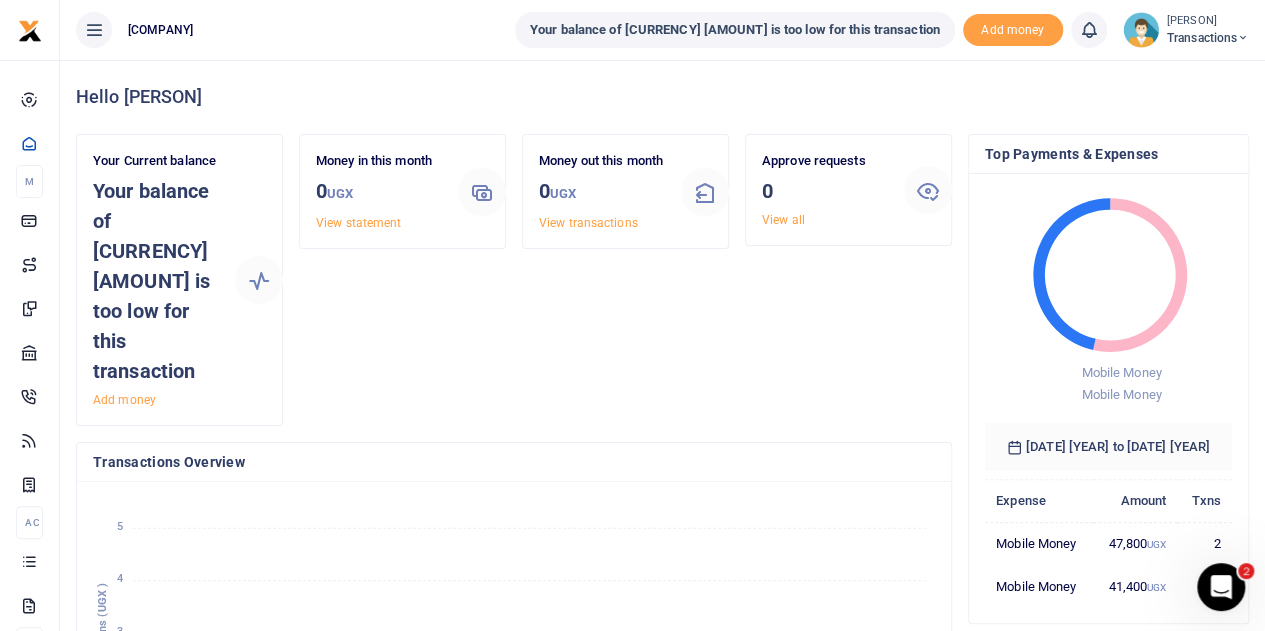 click at bounding box center (1243, 38) 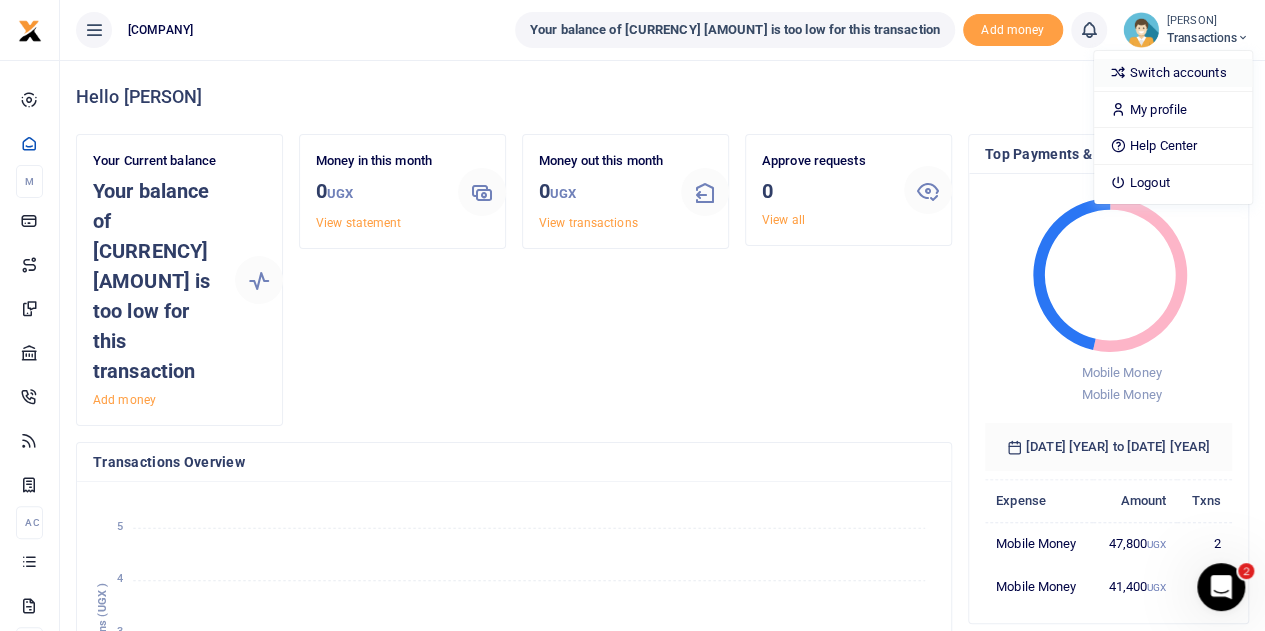 click on "Switch accounts" at bounding box center [1173, 73] 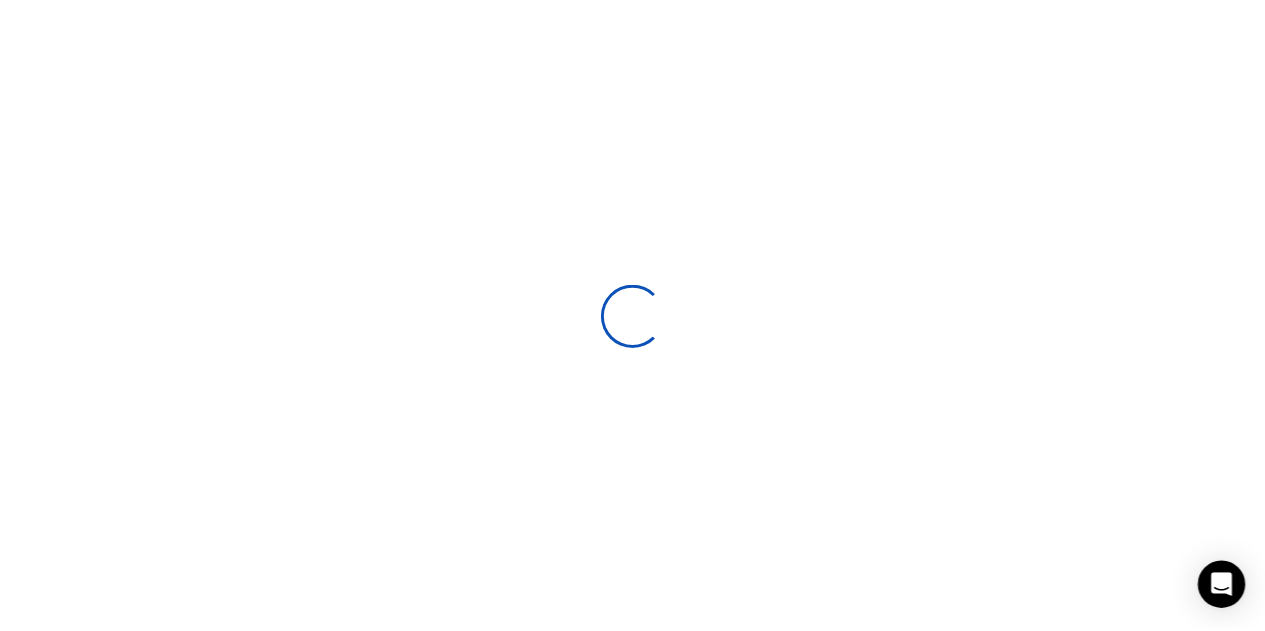 scroll, scrollTop: 0, scrollLeft: 0, axis: both 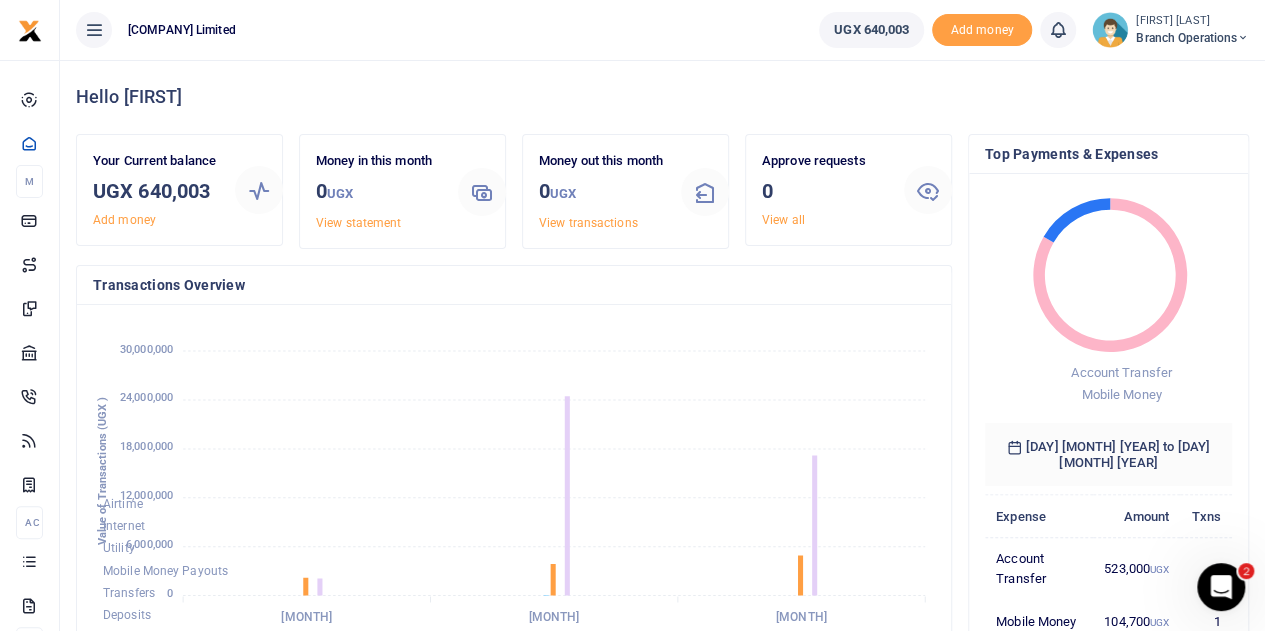 click at bounding box center [1243, 38] 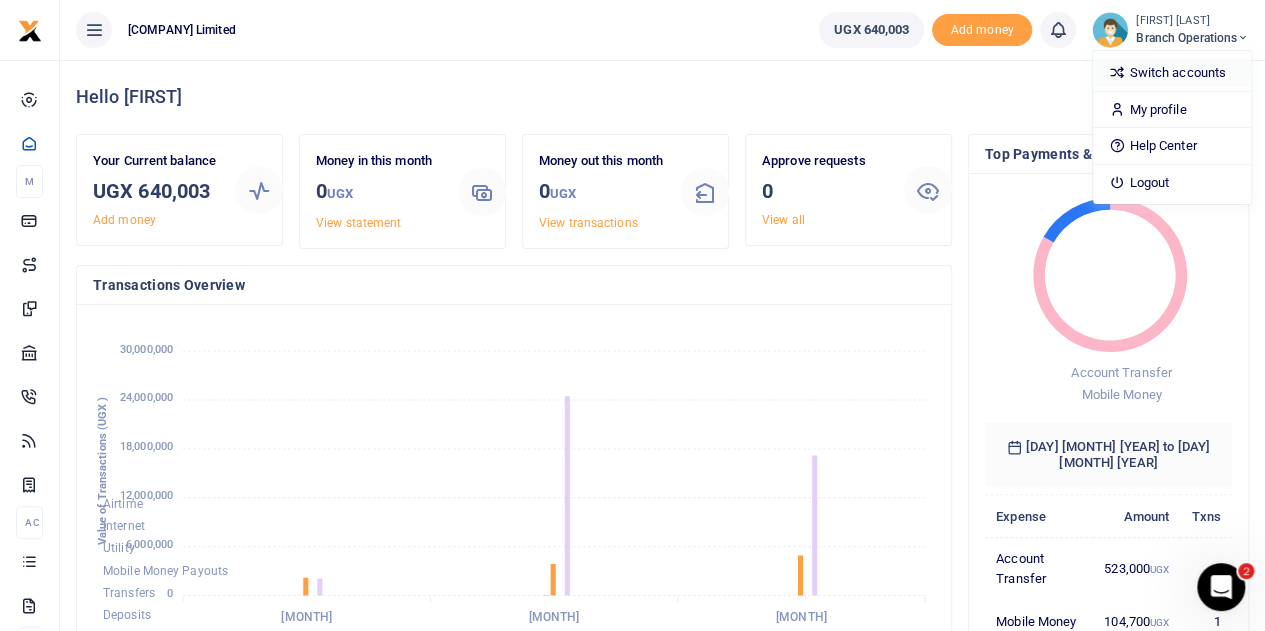click on "Switch accounts" at bounding box center [1172, 73] 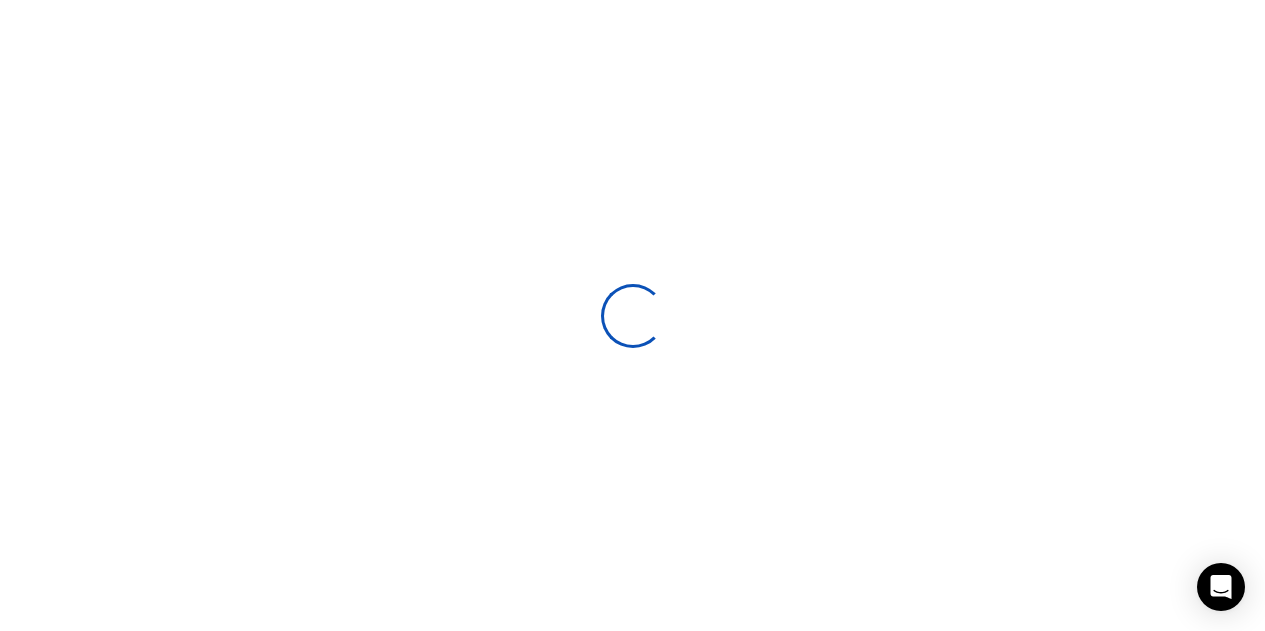 scroll, scrollTop: 0, scrollLeft: 0, axis: both 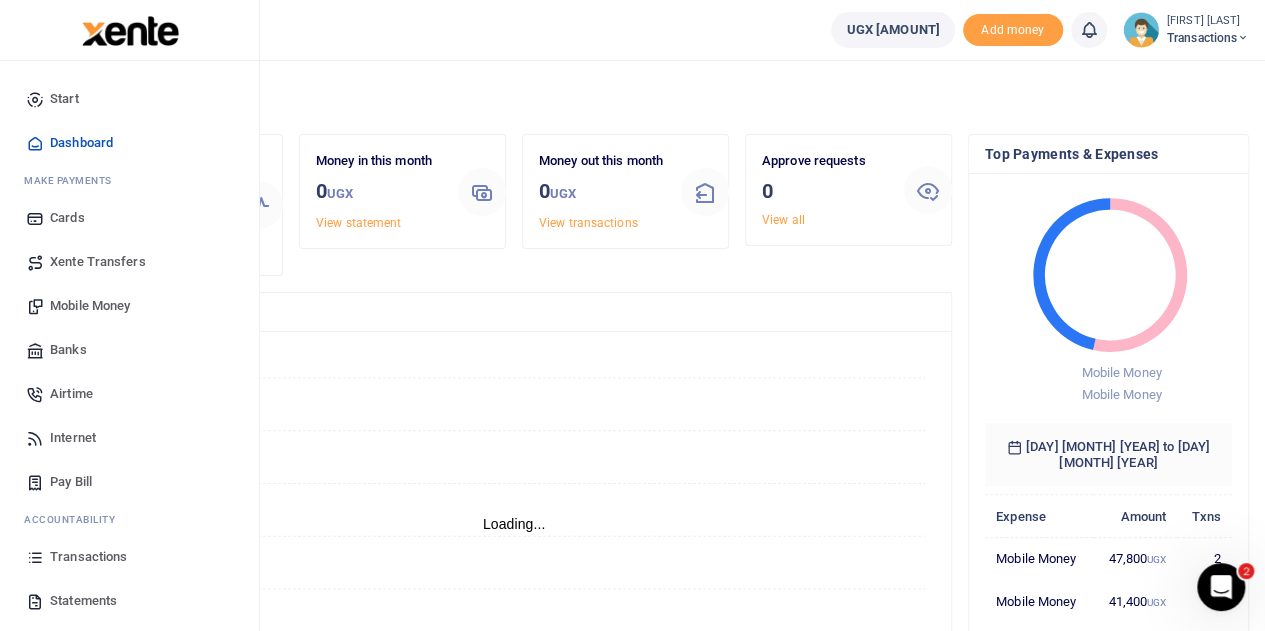 click on "[COMPANY] Transfers" at bounding box center [98, 262] 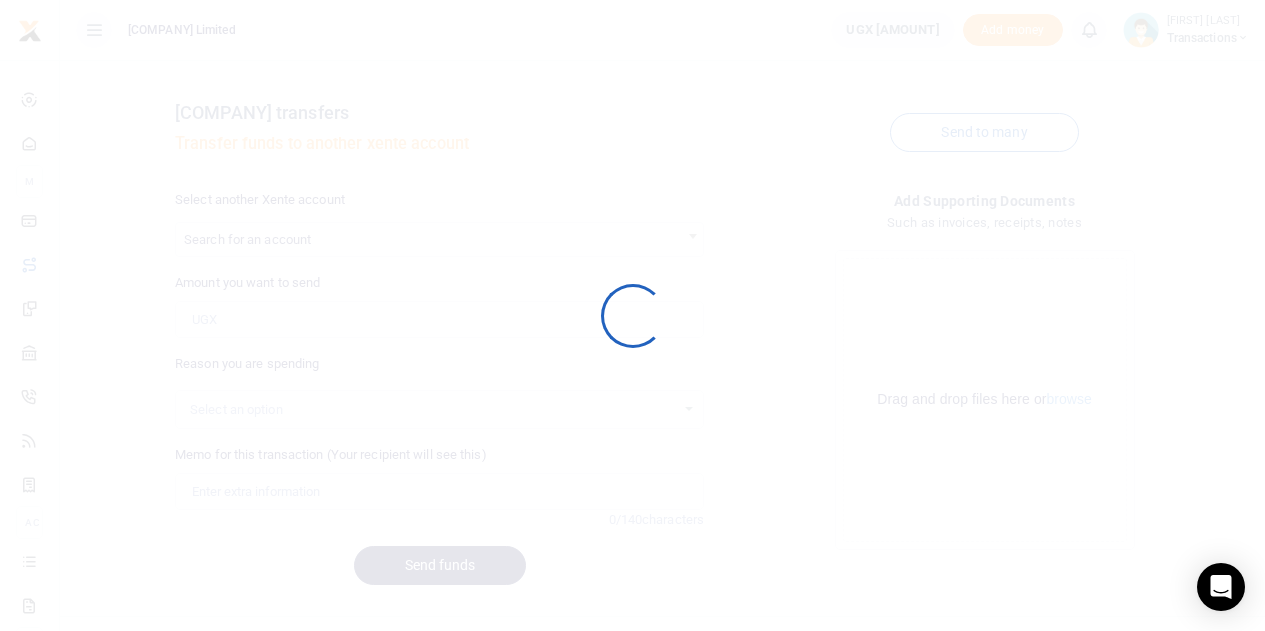 scroll, scrollTop: 0, scrollLeft: 0, axis: both 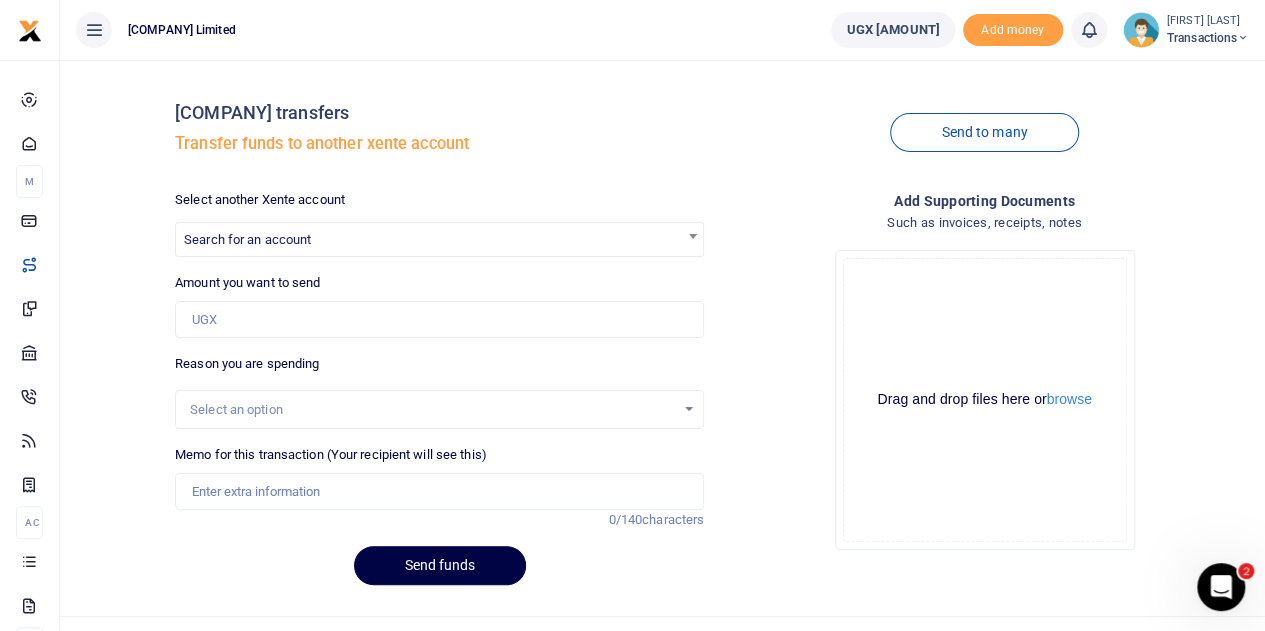 click at bounding box center [632, 315] 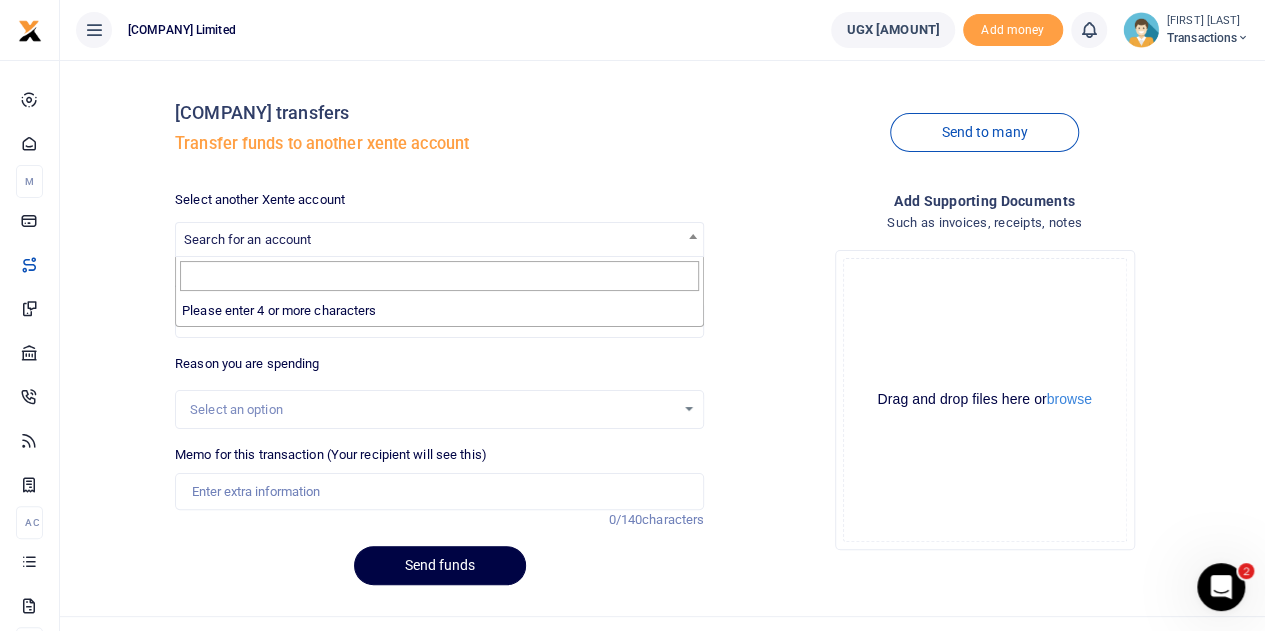 click on "Search for an account" at bounding box center (247, 239) 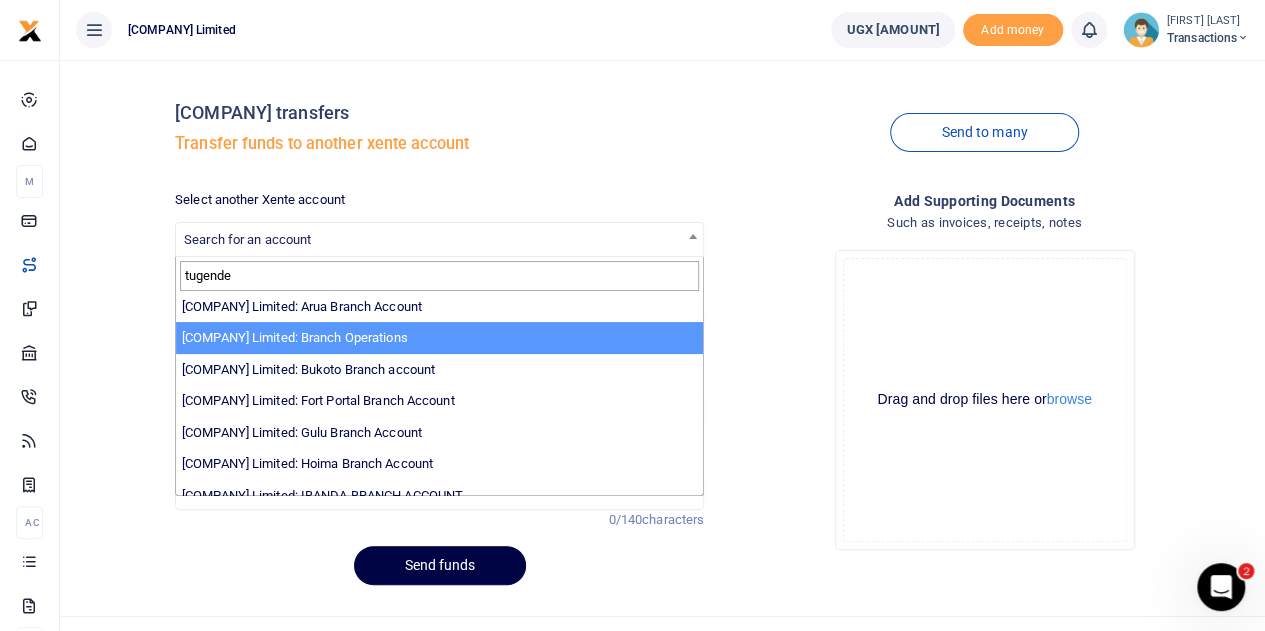 scroll, scrollTop: 0, scrollLeft: 0, axis: both 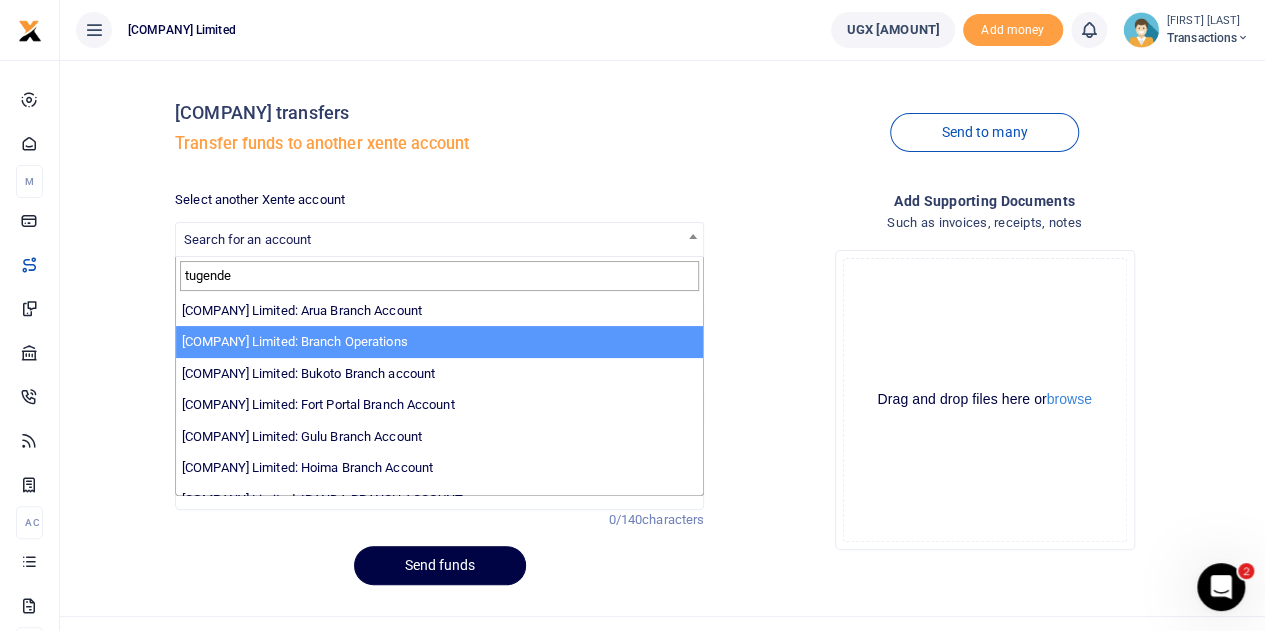 type on "tugende" 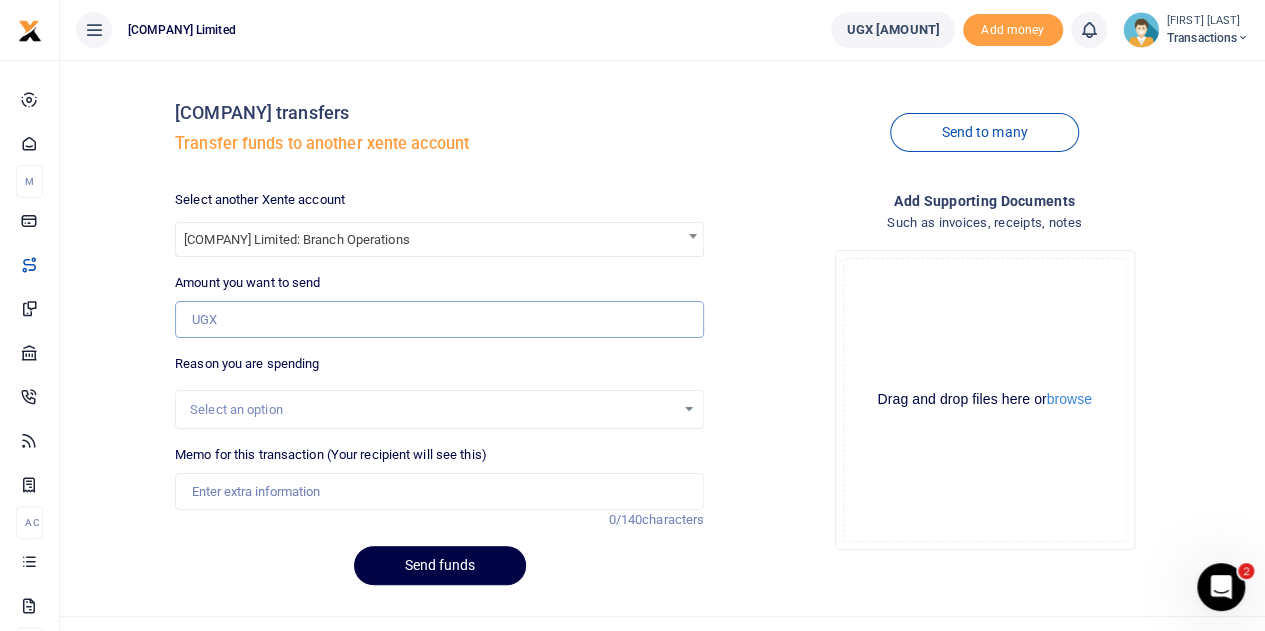 click on "Amount you want to send" at bounding box center (439, 320) 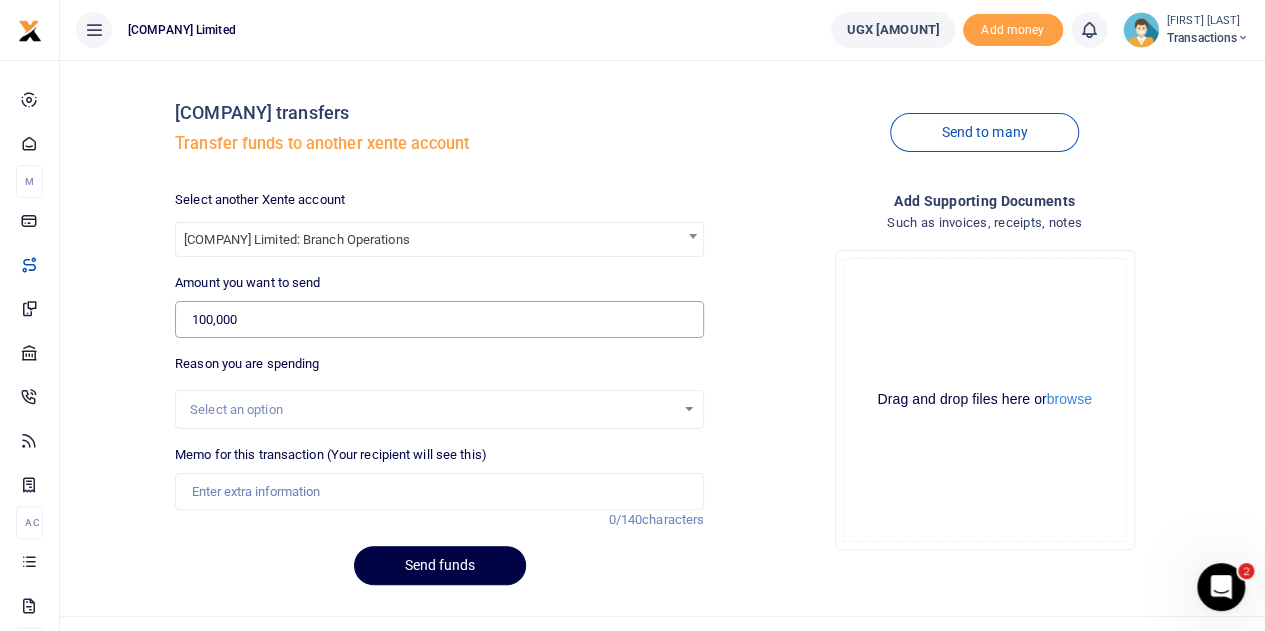 type on "100,000" 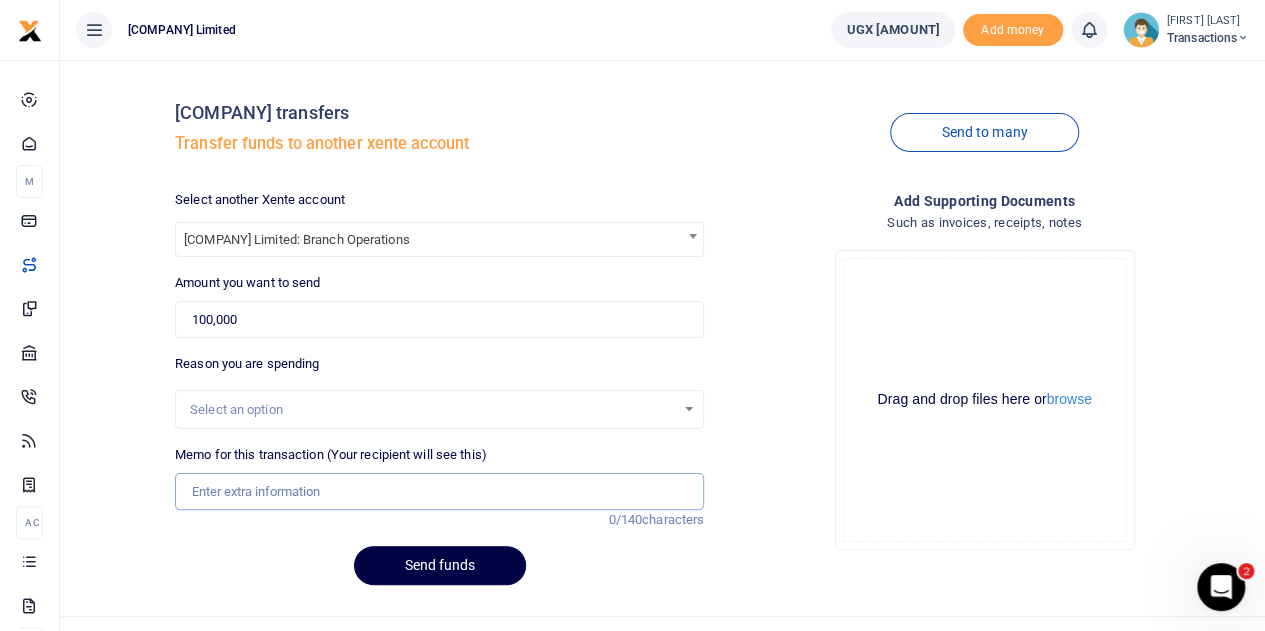 click on "Memo for this transaction (Your recipient will see this)" at bounding box center [439, 492] 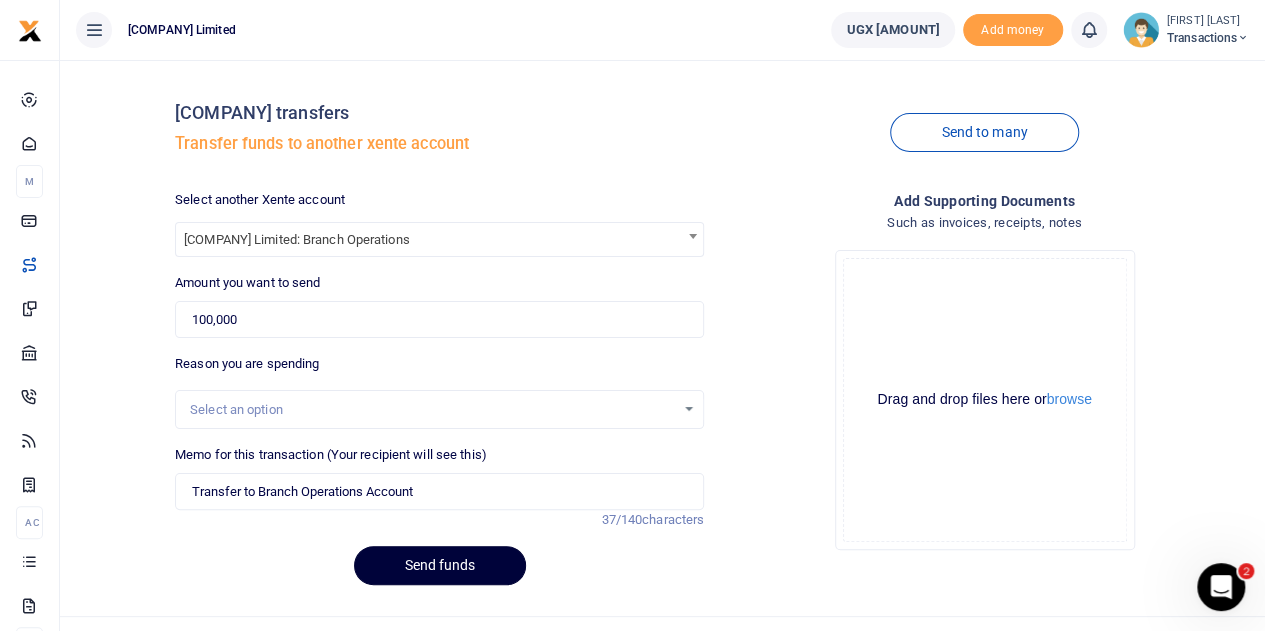 click on "Send funds" at bounding box center [440, 565] 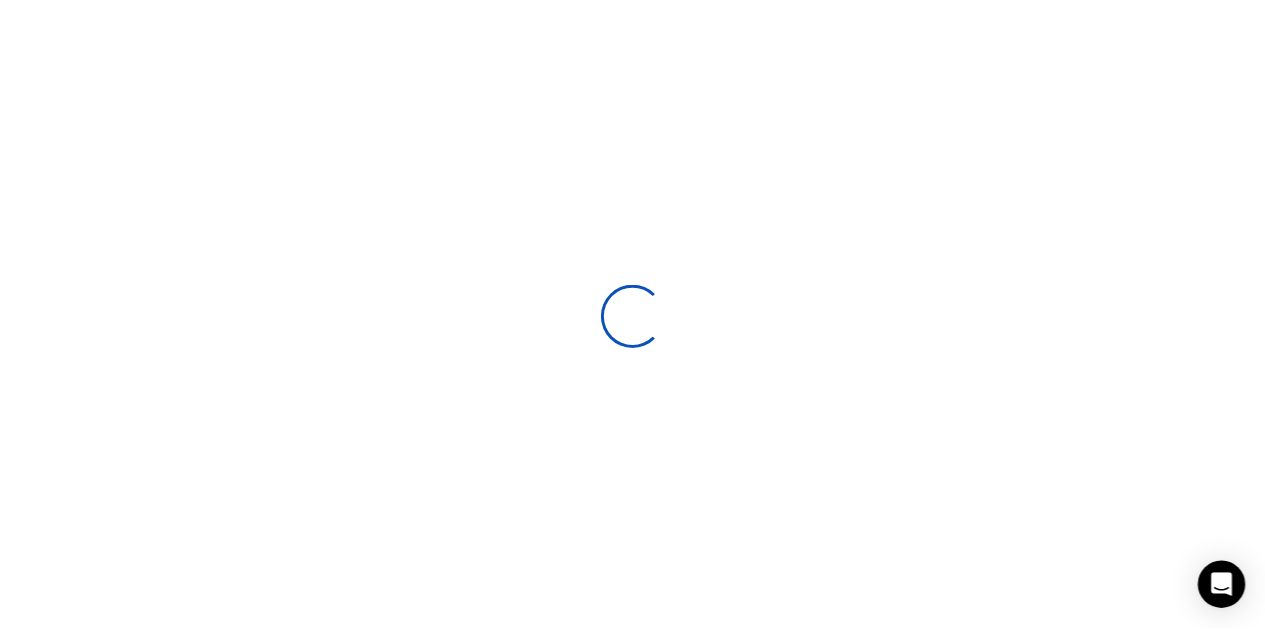 scroll, scrollTop: 0, scrollLeft: 0, axis: both 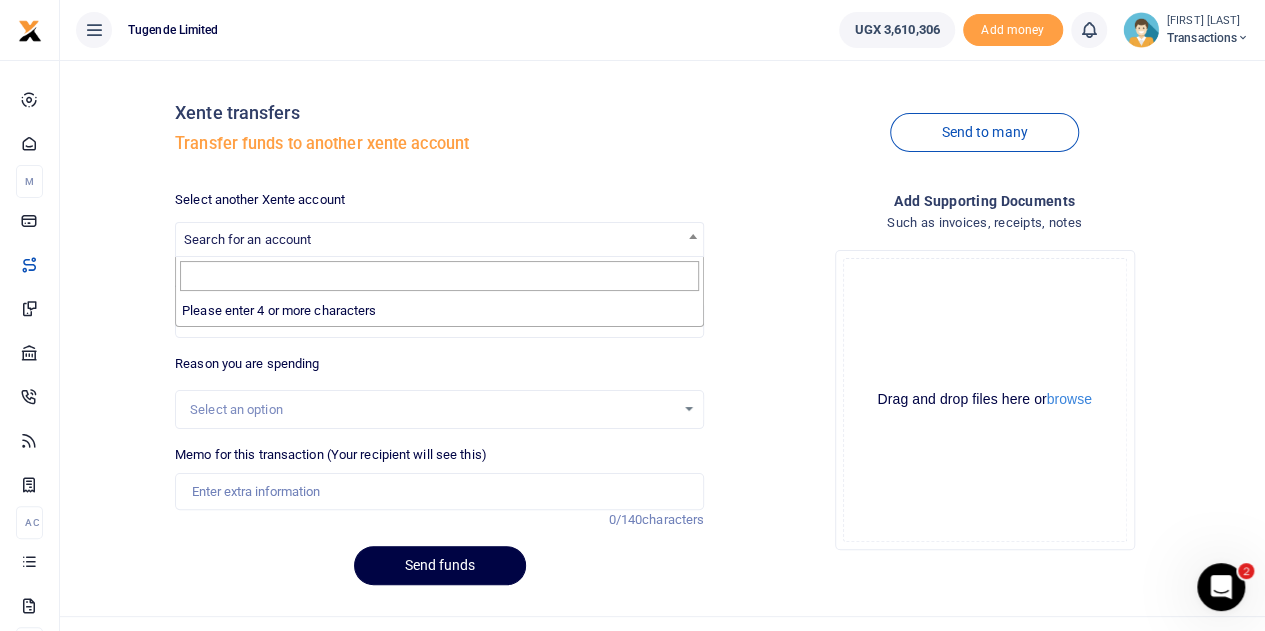 click on "Search for an account" at bounding box center (247, 239) 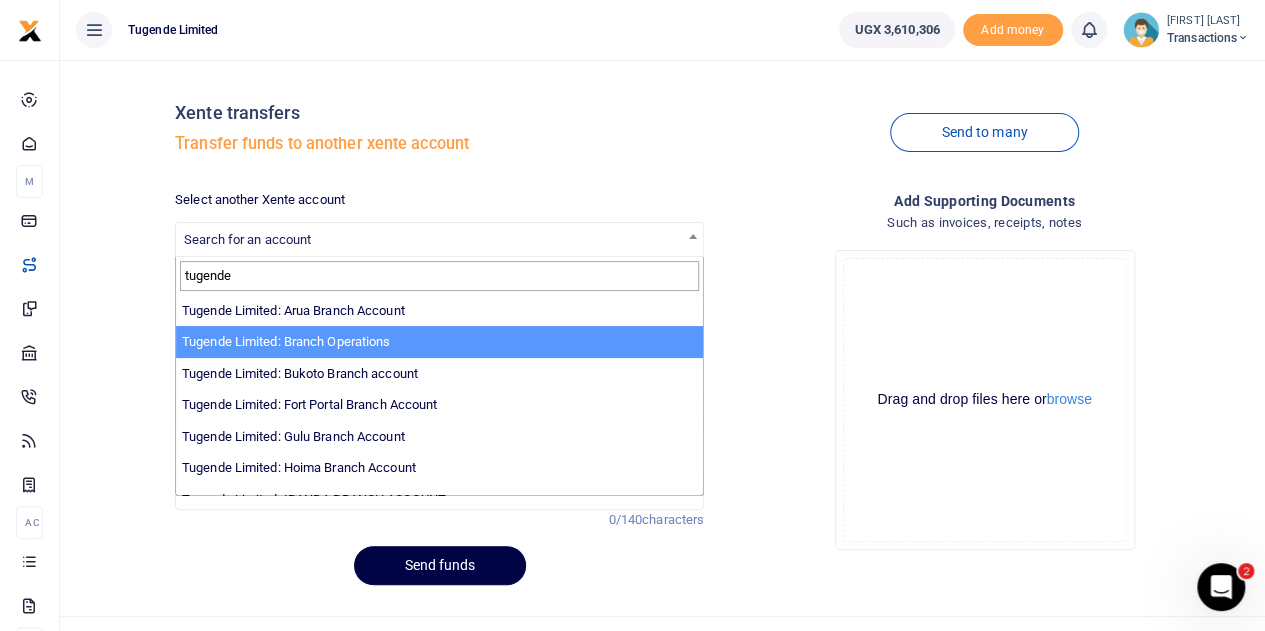 type on "tugende" 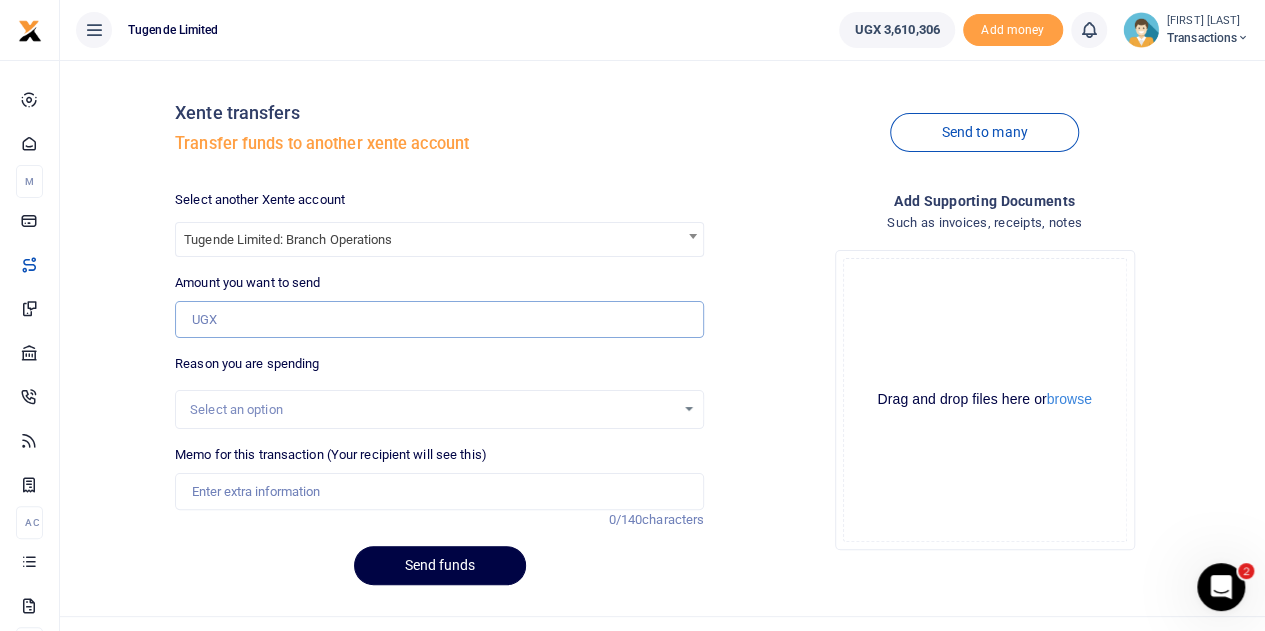 click on "Amount you want to send" at bounding box center [439, 320] 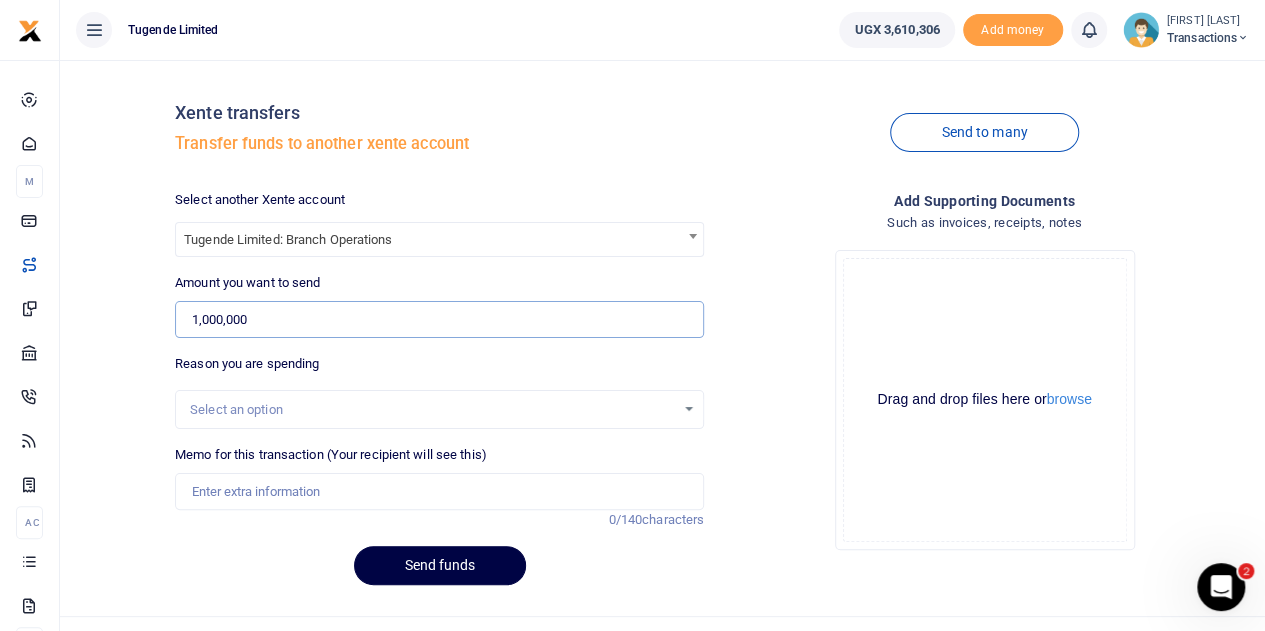 type on "1,000,000" 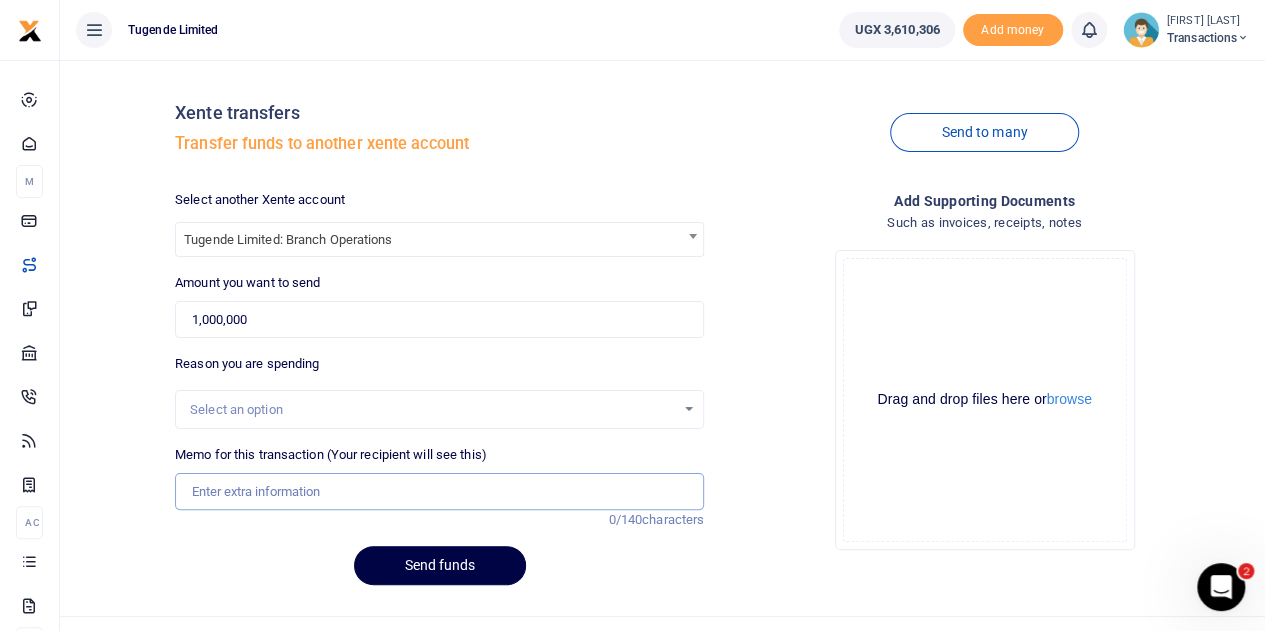 click on "Memo for this transaction (Your recipient will see this)" at bounding box center (439, 492) 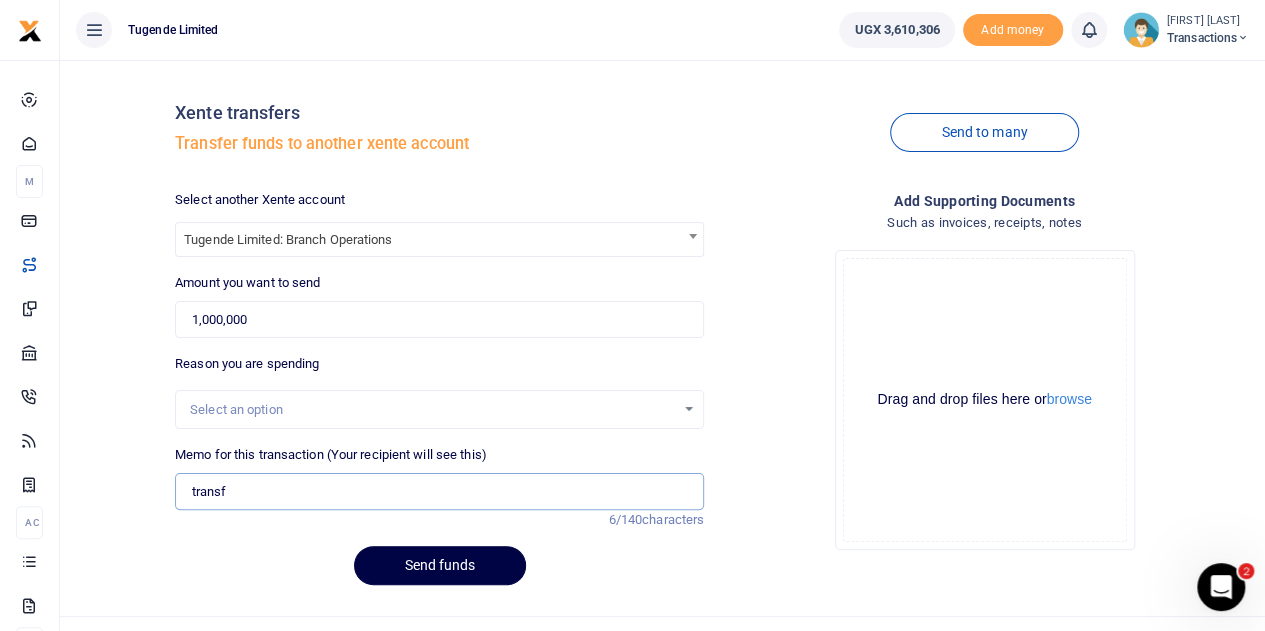 type on "Transfer to Branch Operations Account" 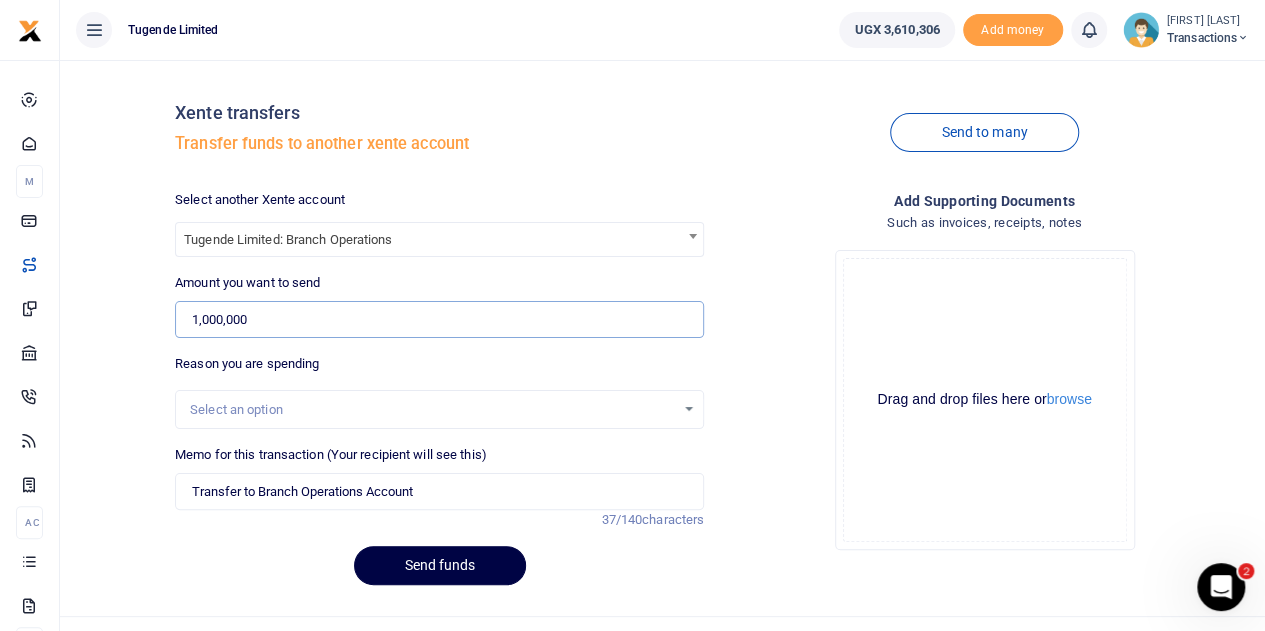 click on "1,000,000" at bounding box center (439, 320) 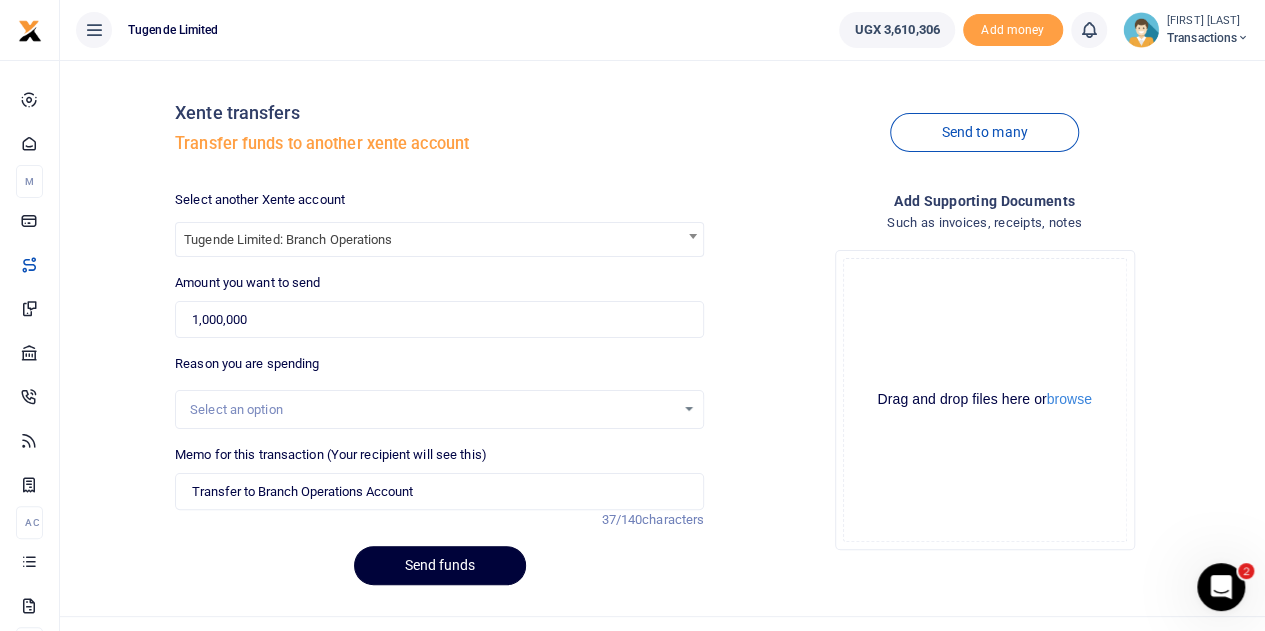 click on "Send funds" at bounding box center [440, 565] 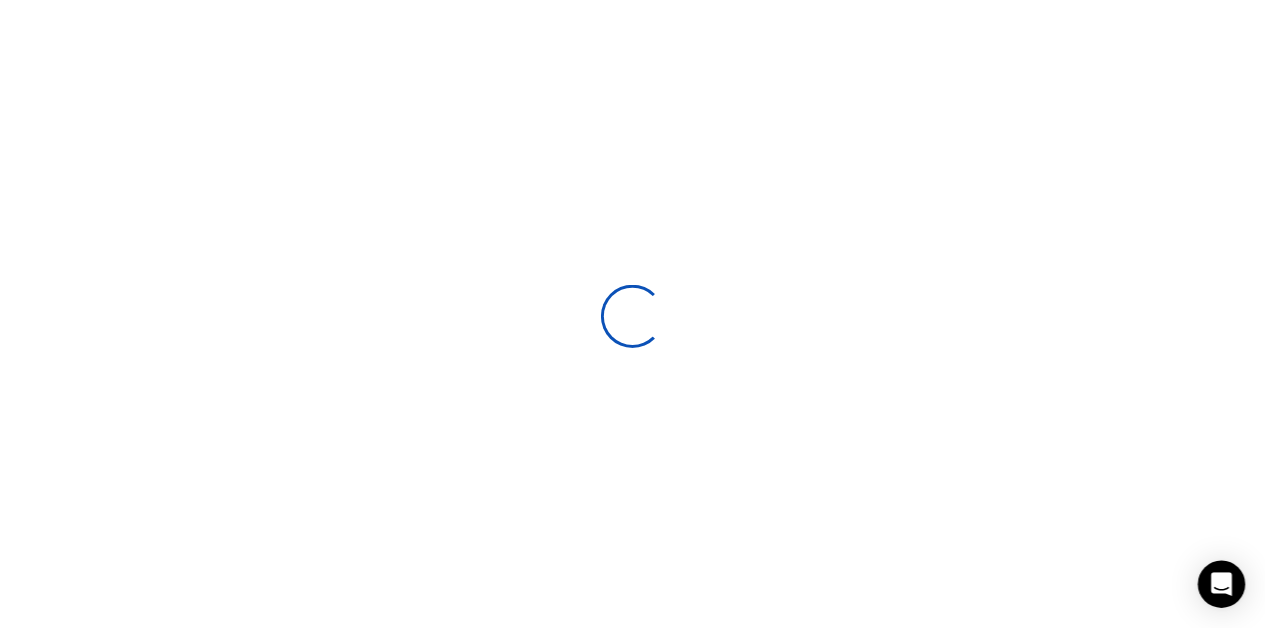 scroll, scrollTop: 0, scrollLeft: 0, axis: both 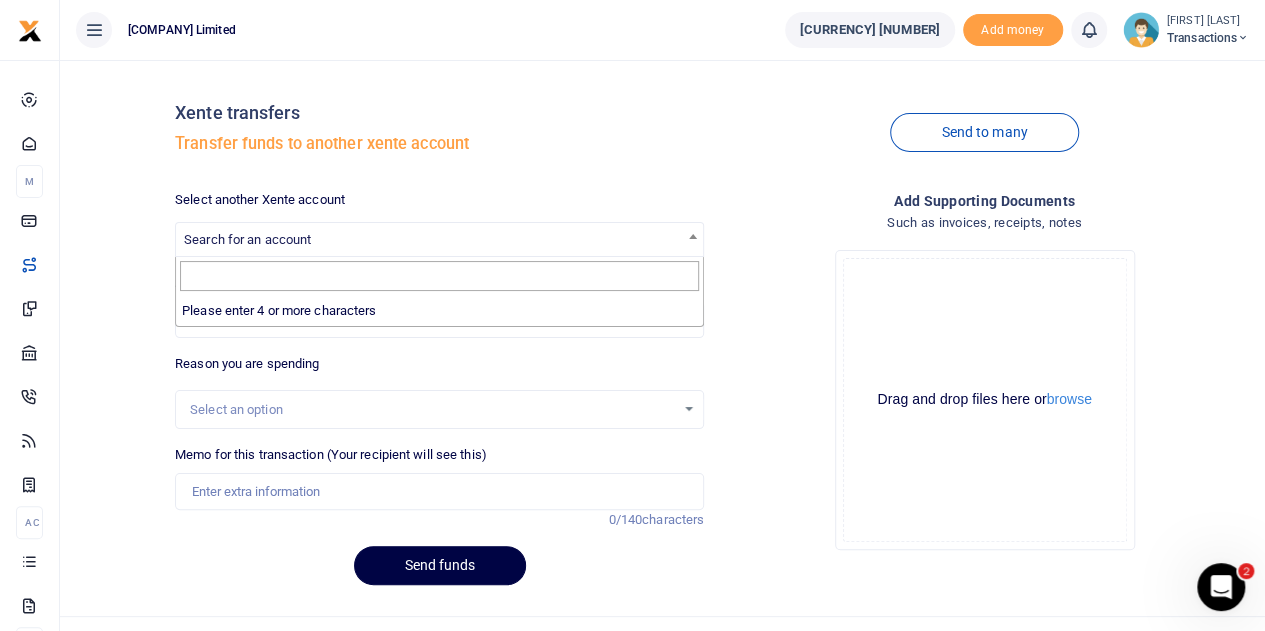 click on "Search for an account" at bounding box center (439, 238) 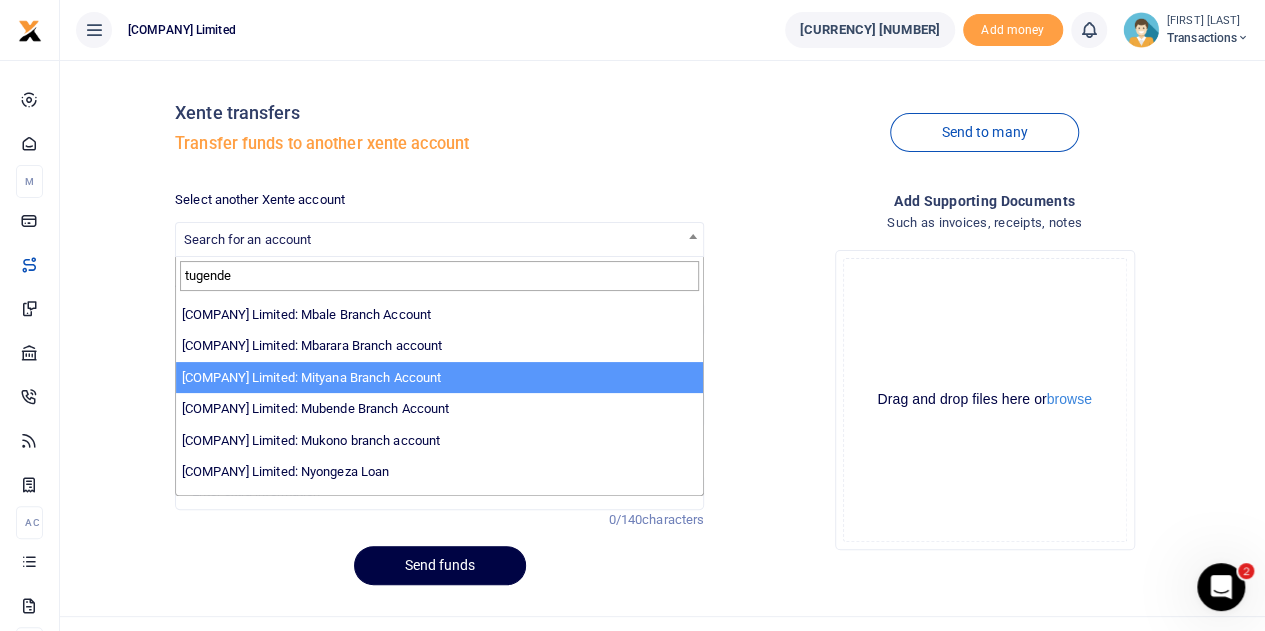 scroll, scrollTop: 521, scrollLeft: 0, axis: vertical 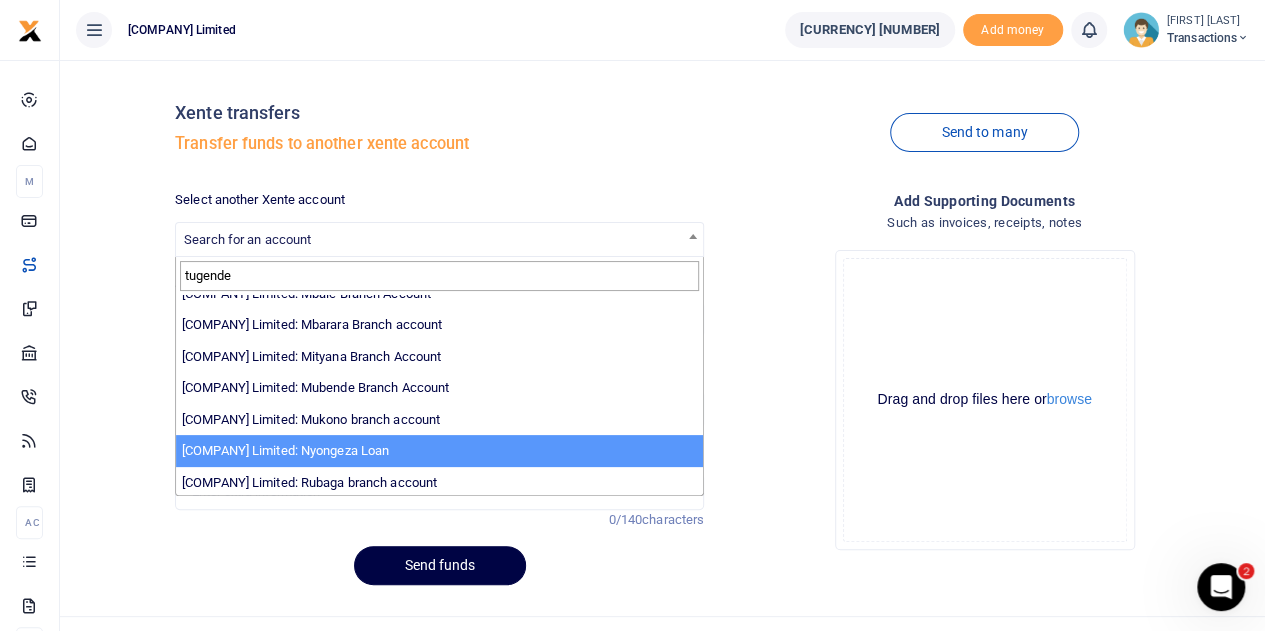 type on "tugende" 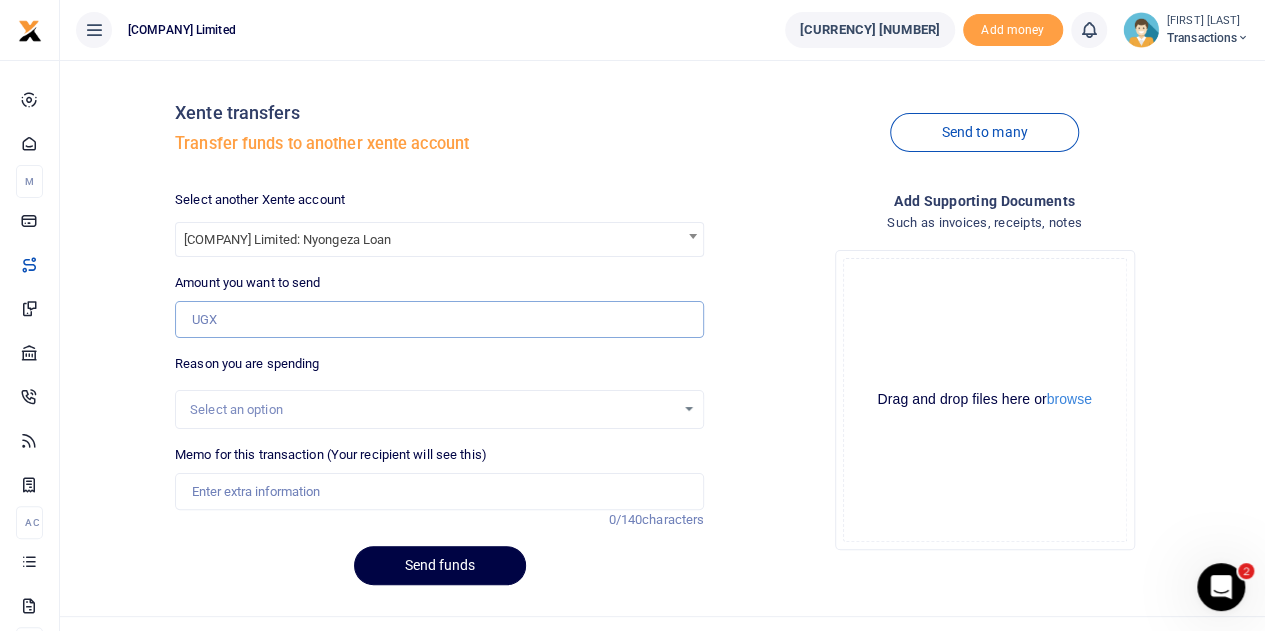 click on "Amount you want to send" at bounding box center (439, 320) 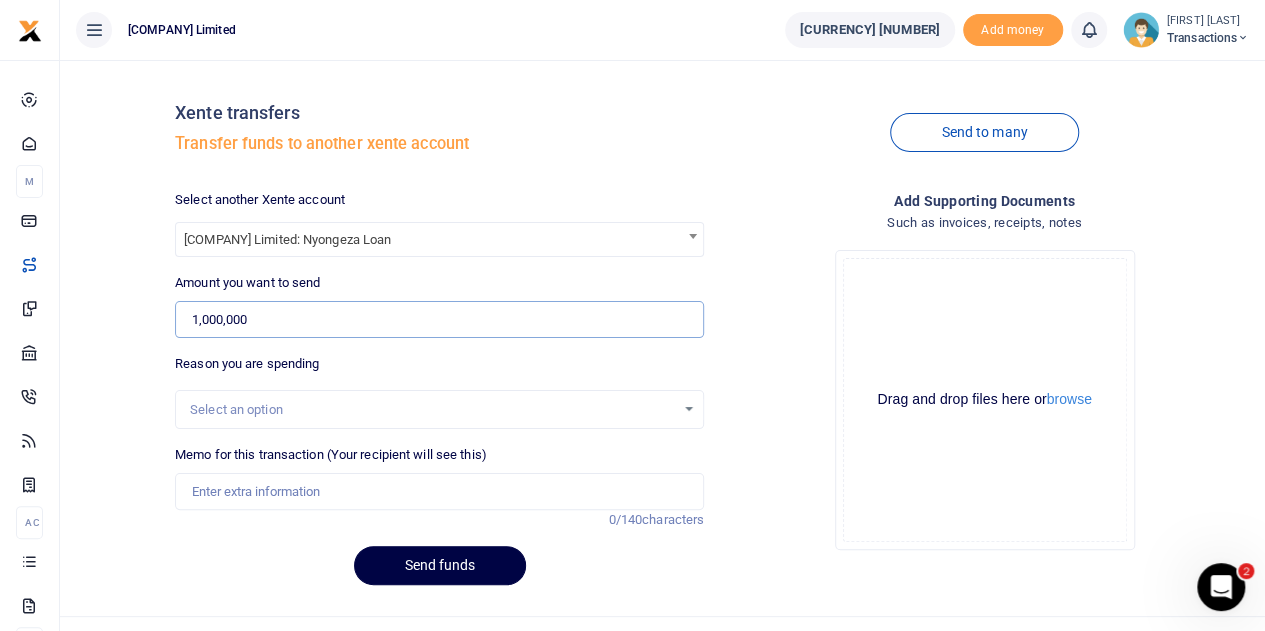 type on "1,000,000" 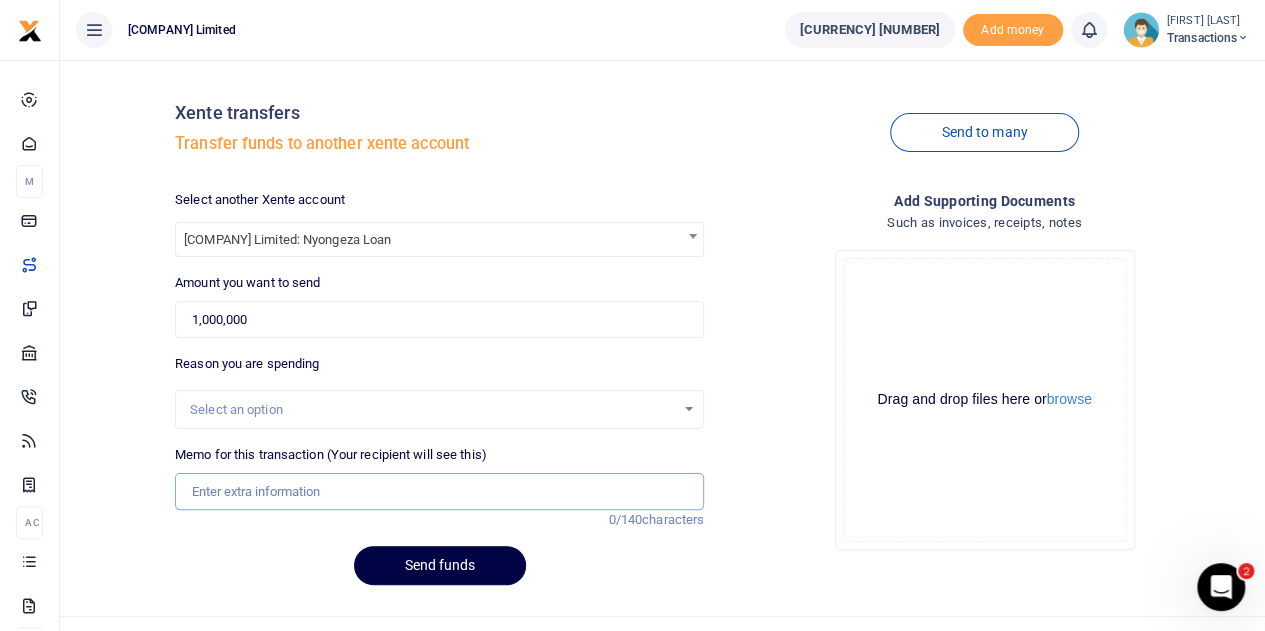 click on "Memo for this transaction (Your recipient will see this)" at bounding box center (439, 492) 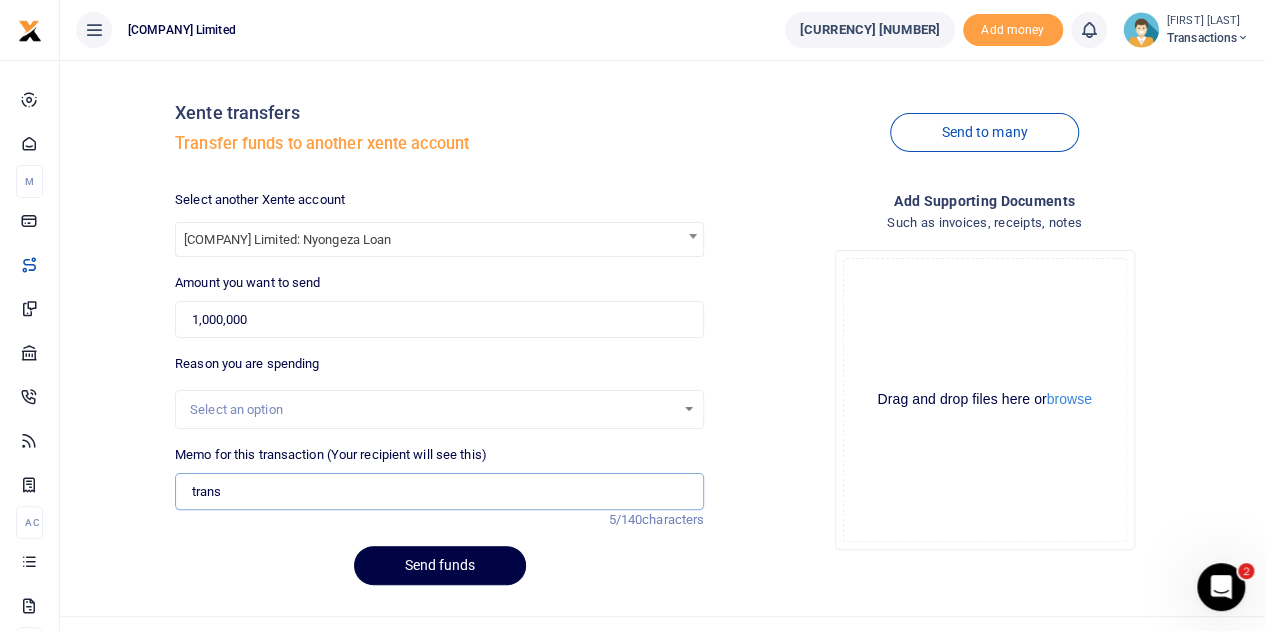 type on "Transfer to Nyongeza" 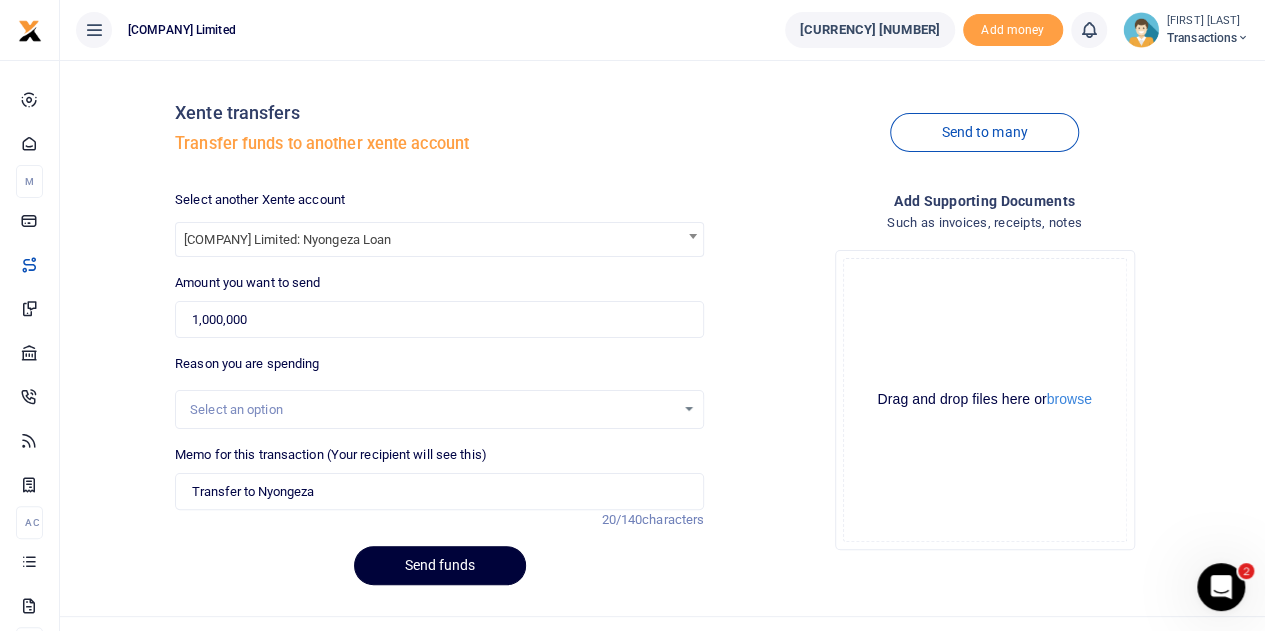 click on "Send funds" at bounding box center (440, 565) 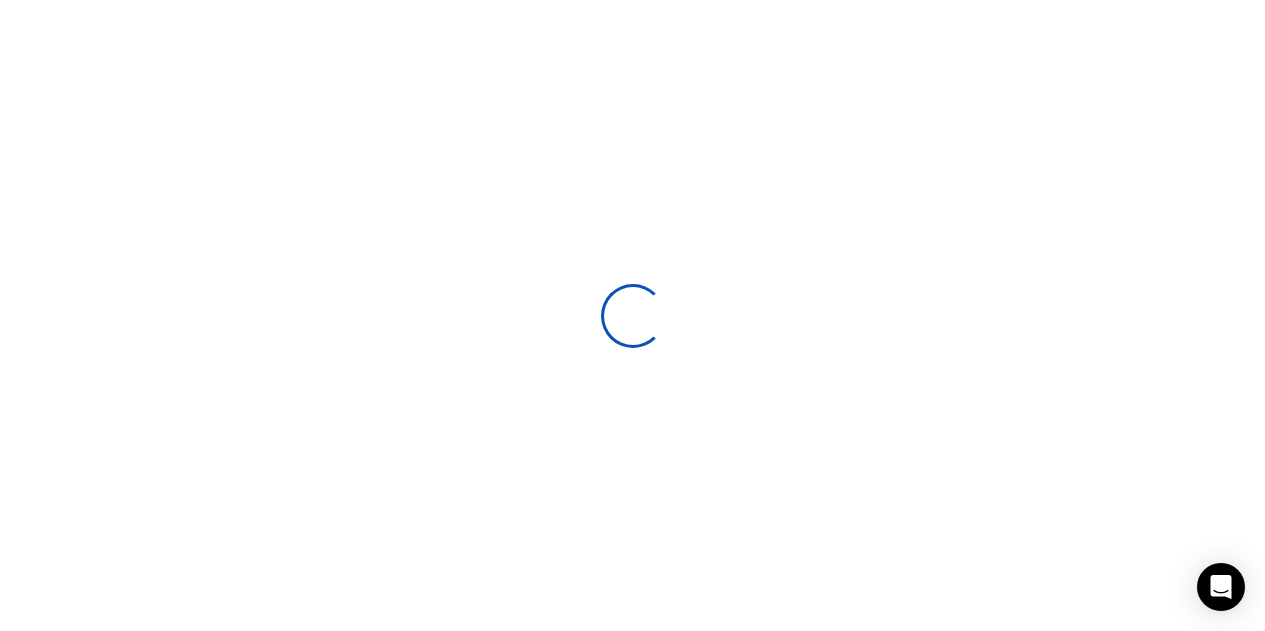 scroll, scrollTop: 0, scrollLeft: 0, axis: both 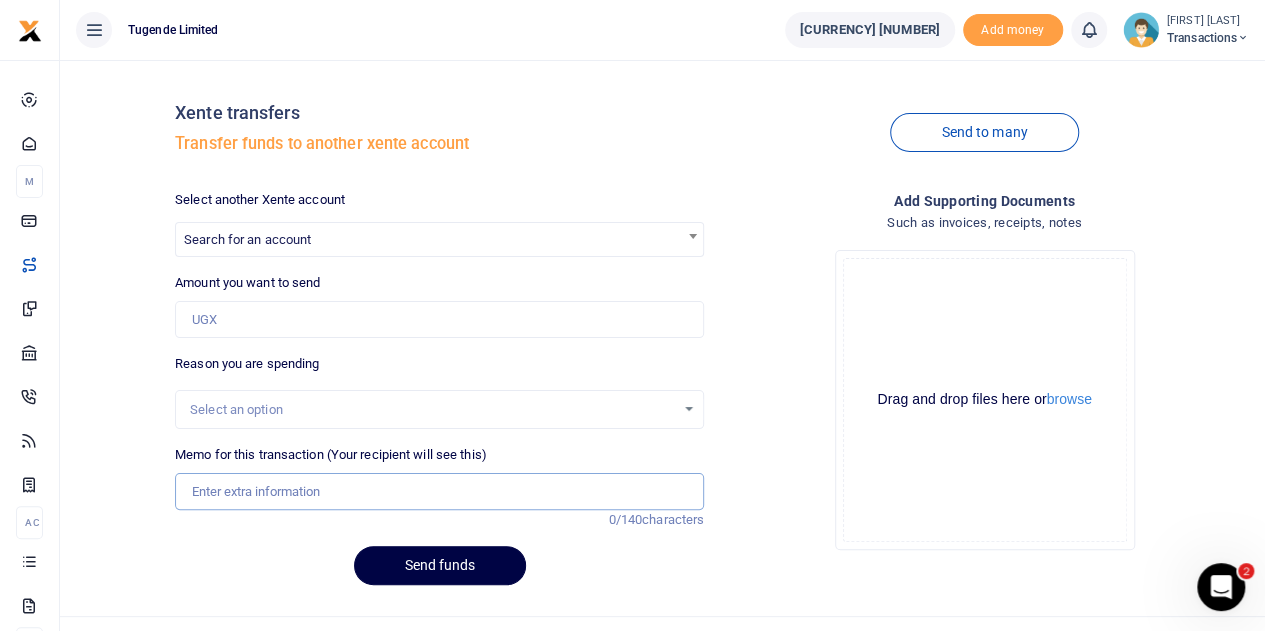 click on "Memo for this transaction (Your recipient will see this)" at bounding box center (439, 492) 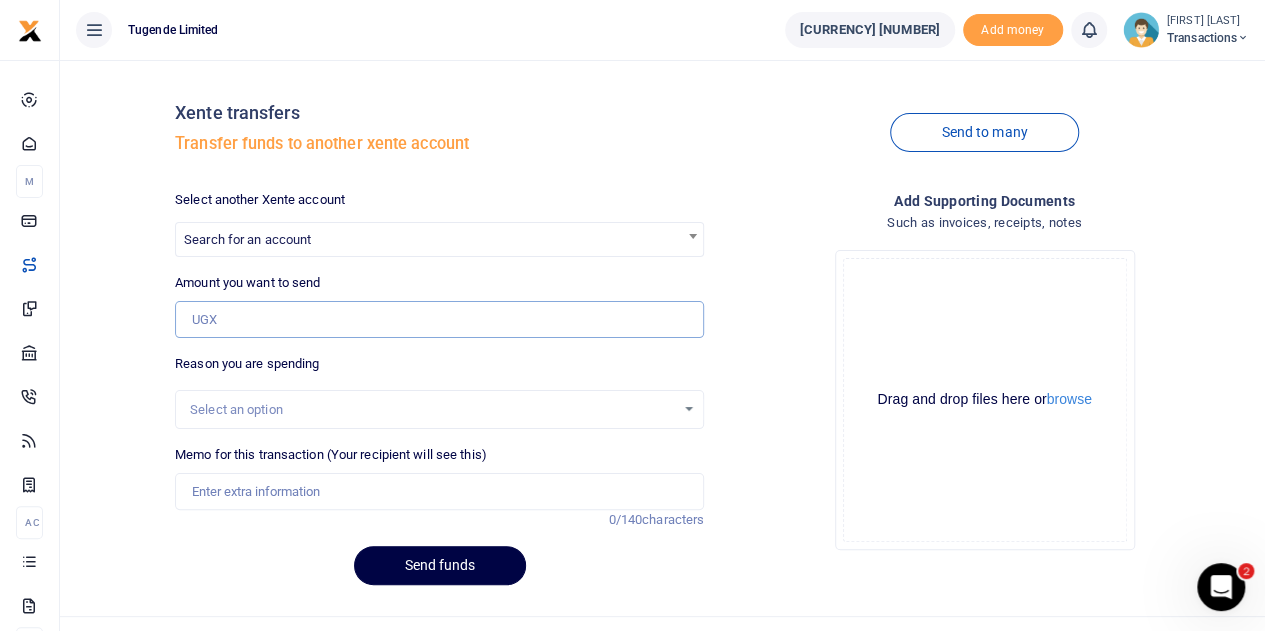 click on "Amount you want to send" at bounding box center (439, 320) 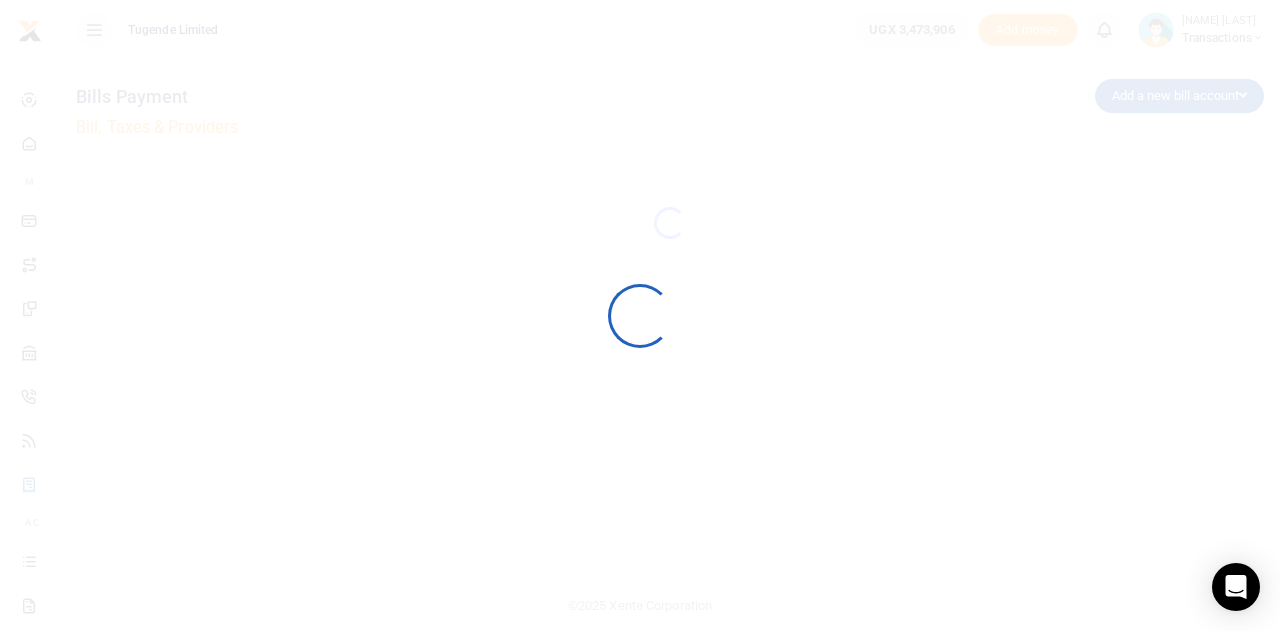 scroll, scrollTop: 0, scrollLeft: 0, axis: both 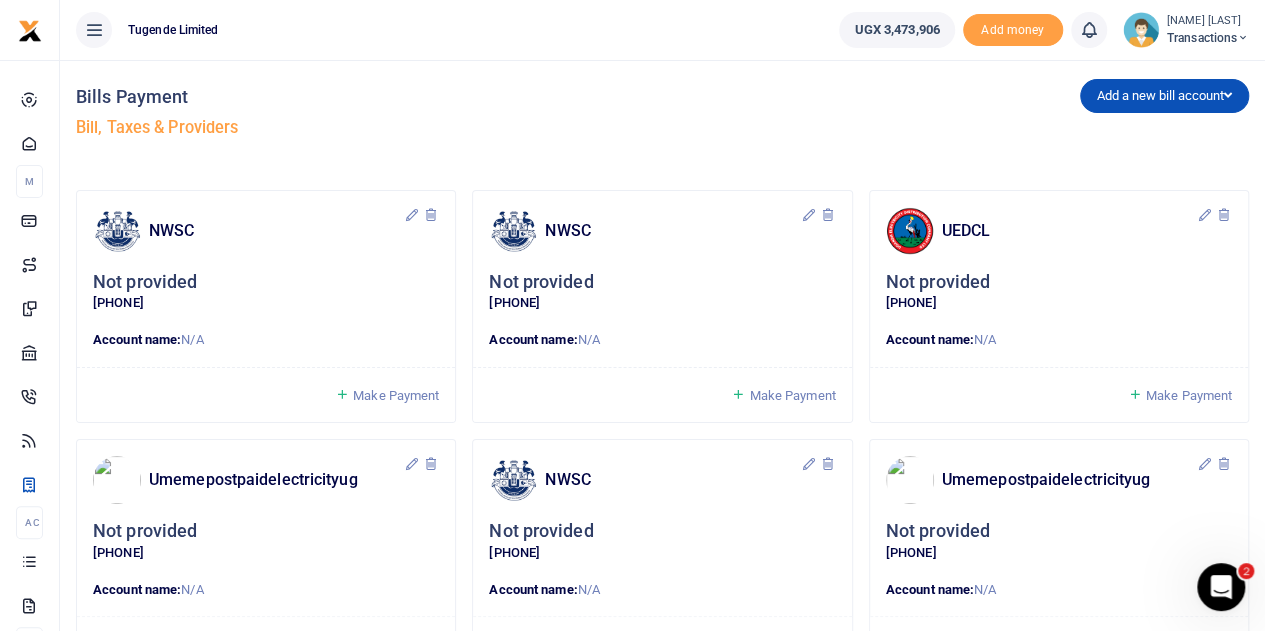 click on "Transactions" at bounding box center (1208, 38) 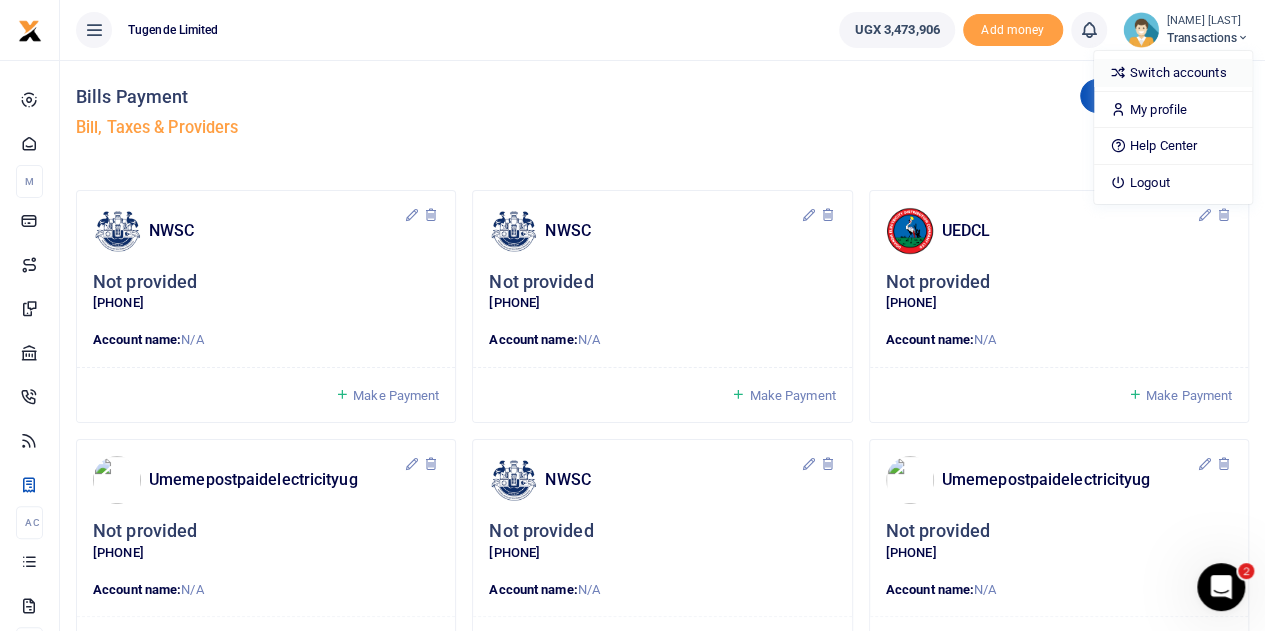 click on "Switch accounts" at bounding box center (1173, 73) 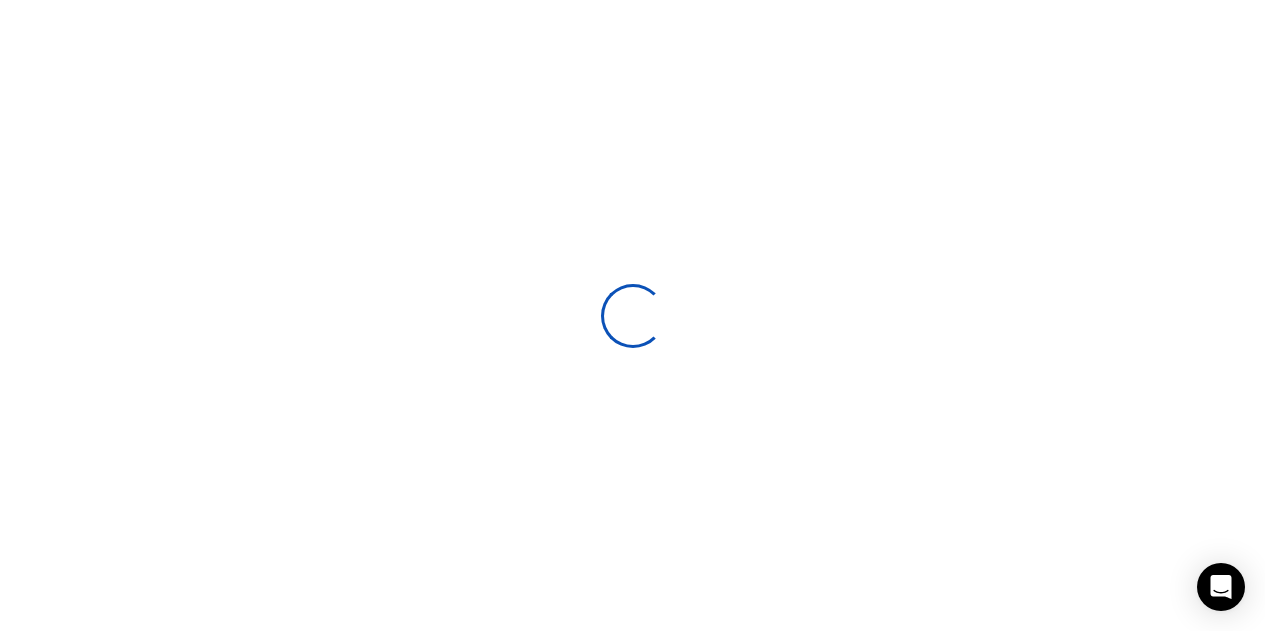 scroll, scrollTop: 0, scrollLeft: 0, axis: both 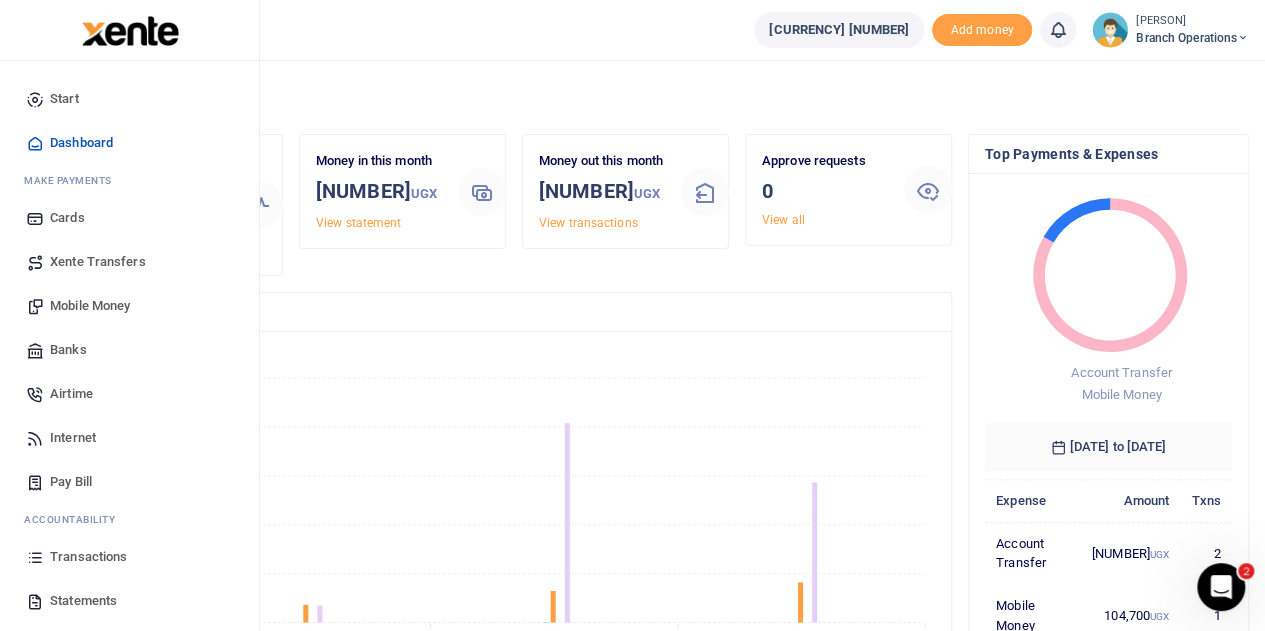 click on "Xente Transfers" at bounding box center [98, 262] 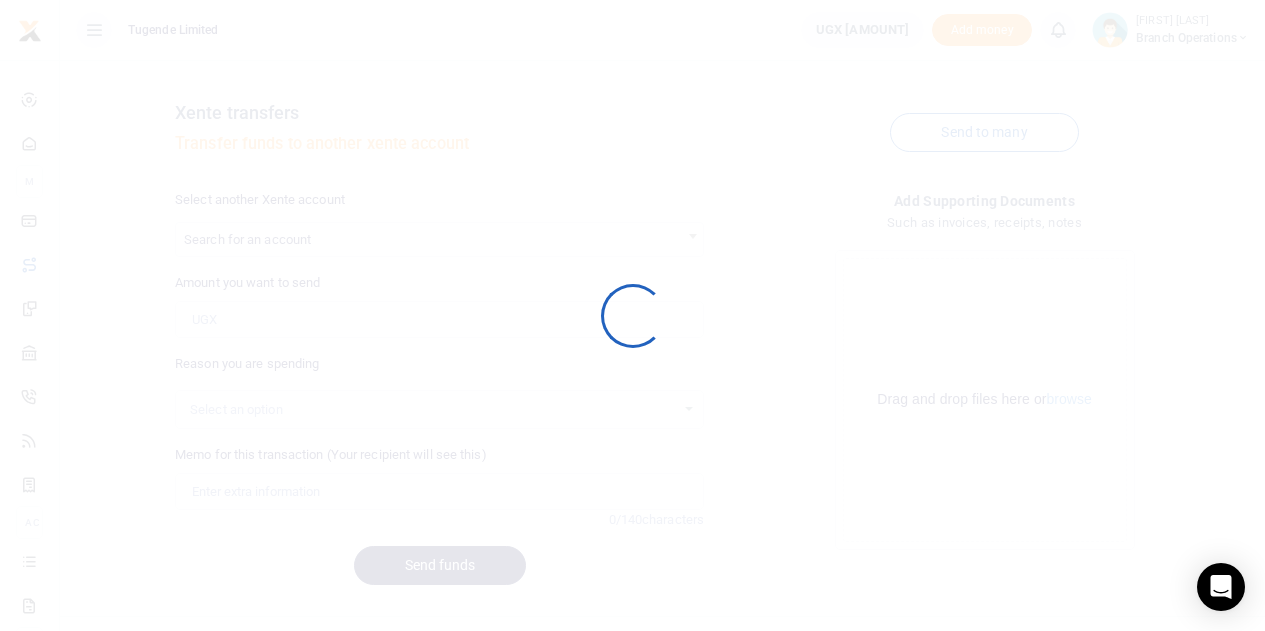 scroll, scrollTop: 0, scrollLeft: 0, axis: both 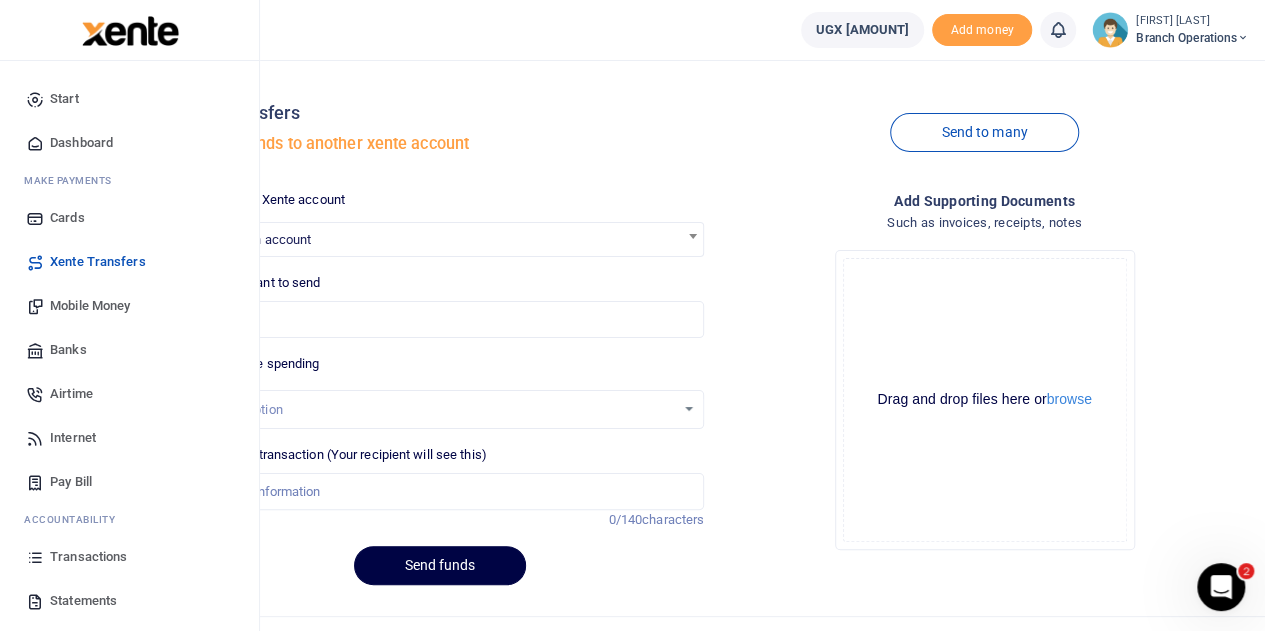 click on "Mobile Money" at bounding box center (90, 306) 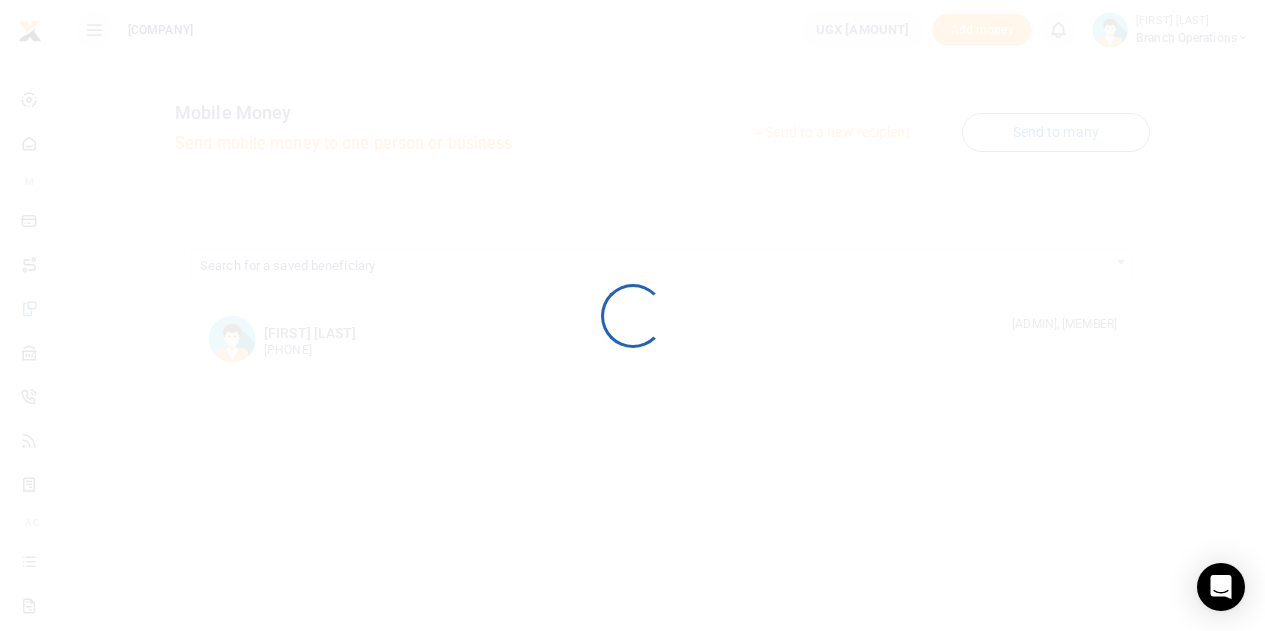 scroll, scrollTop: 0, scrollLeft: 0, axis: both 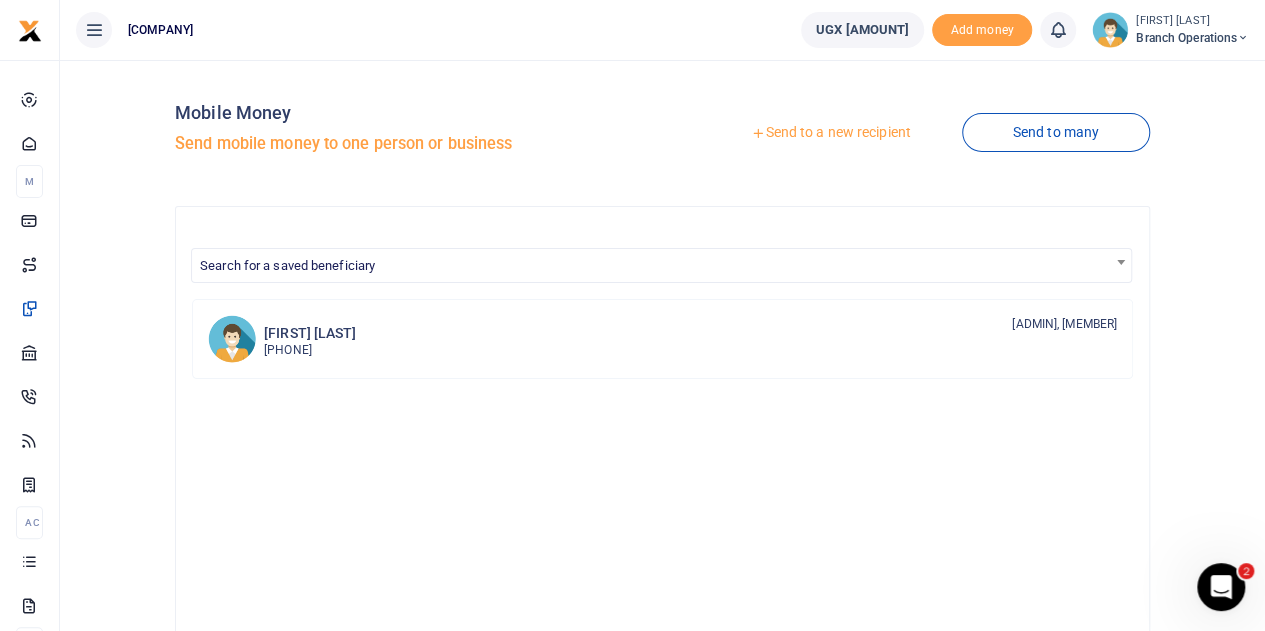 click at bounding box center [758, 133] 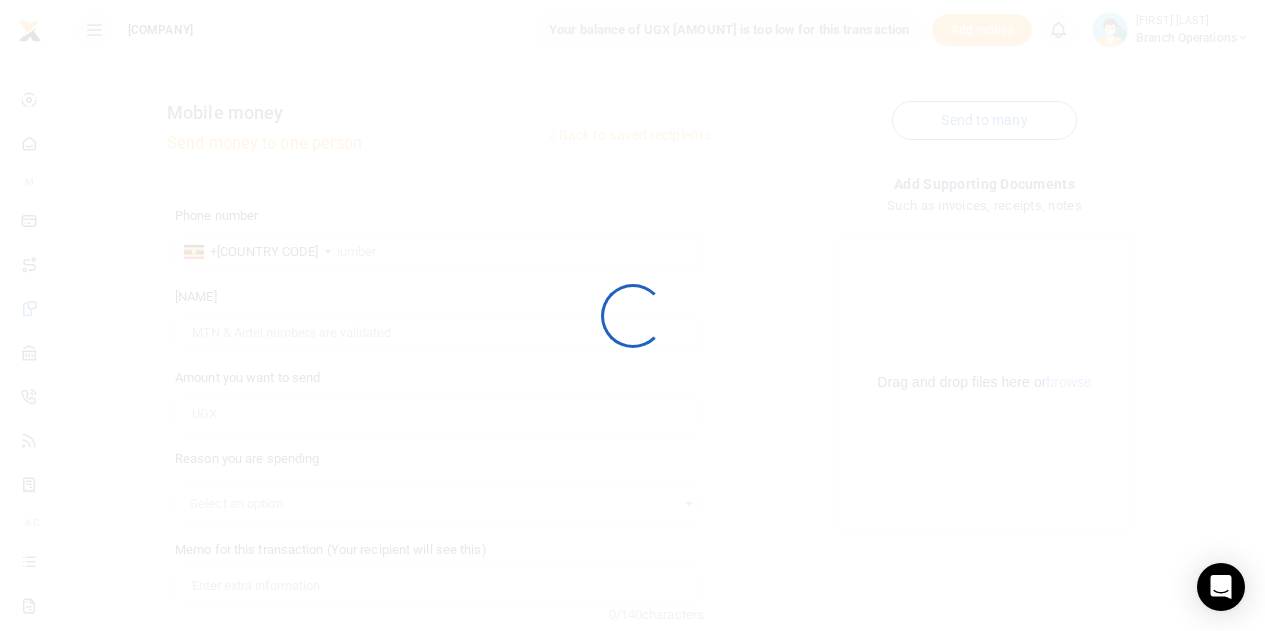 scroll, scrollTop: 0, scrollLeft: 0, axis: both 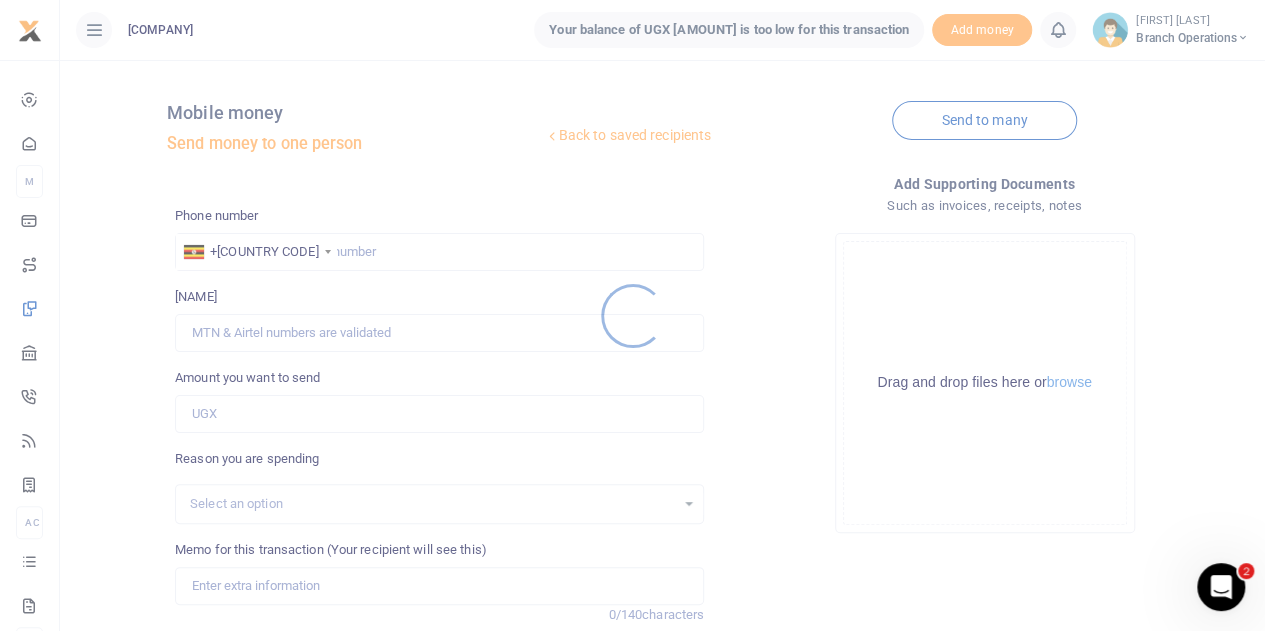click at bounding box center [632, 315] 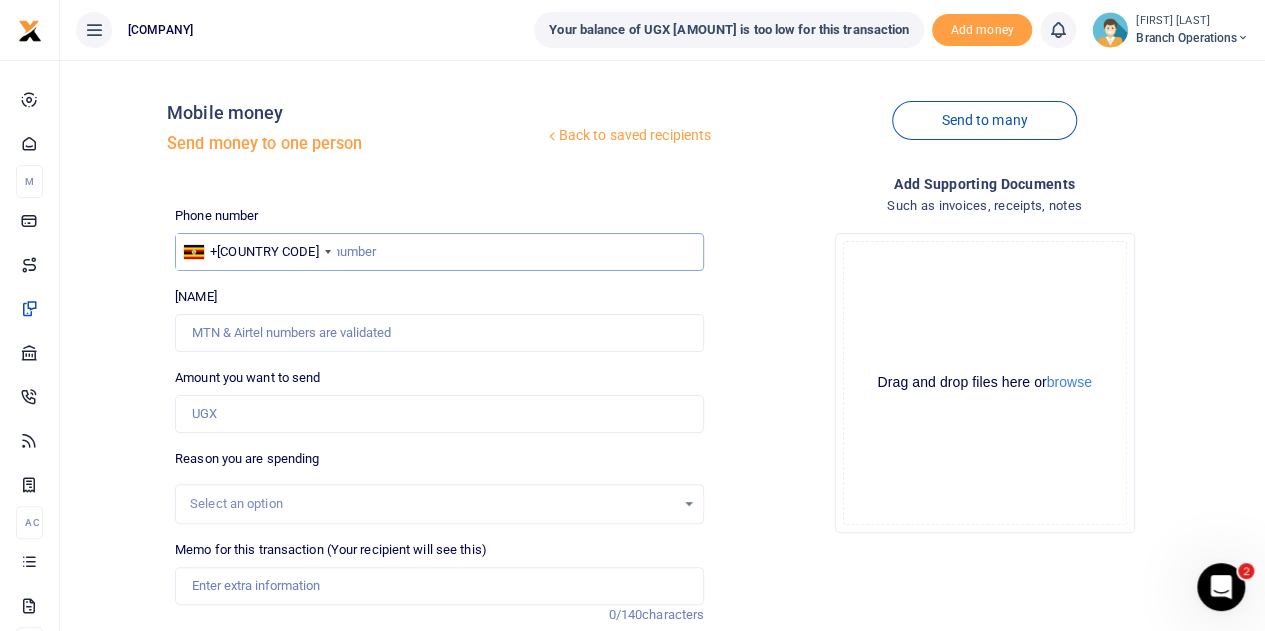 click at bounding box center [439, 252] 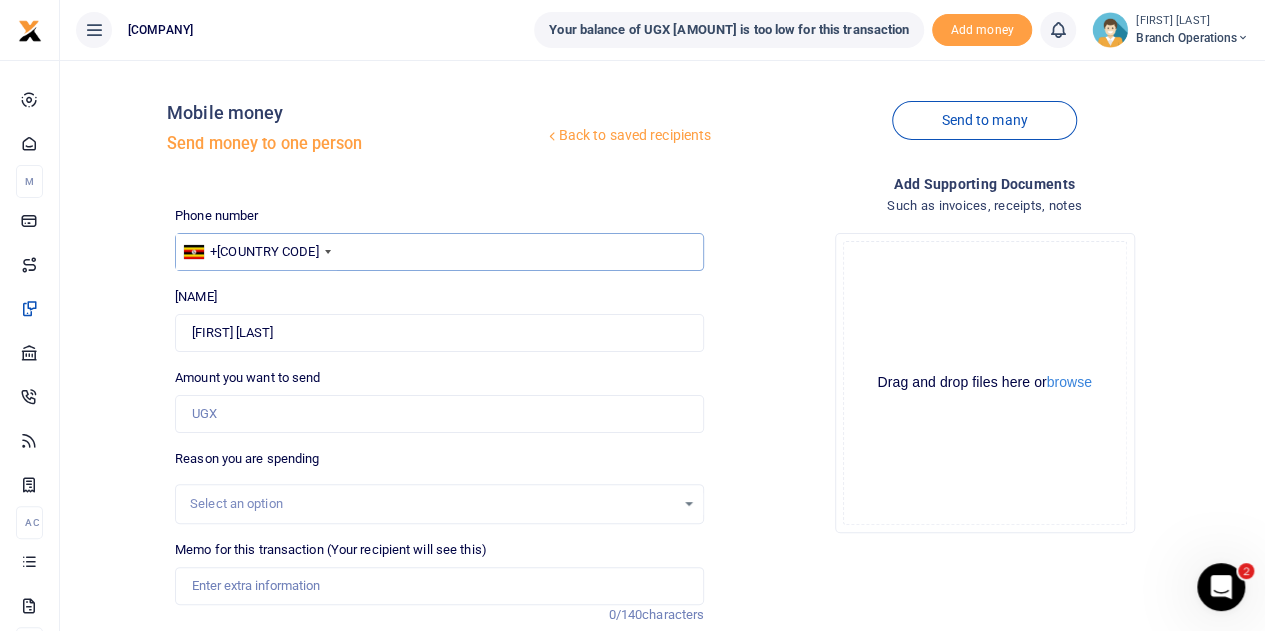 type on "782820340" 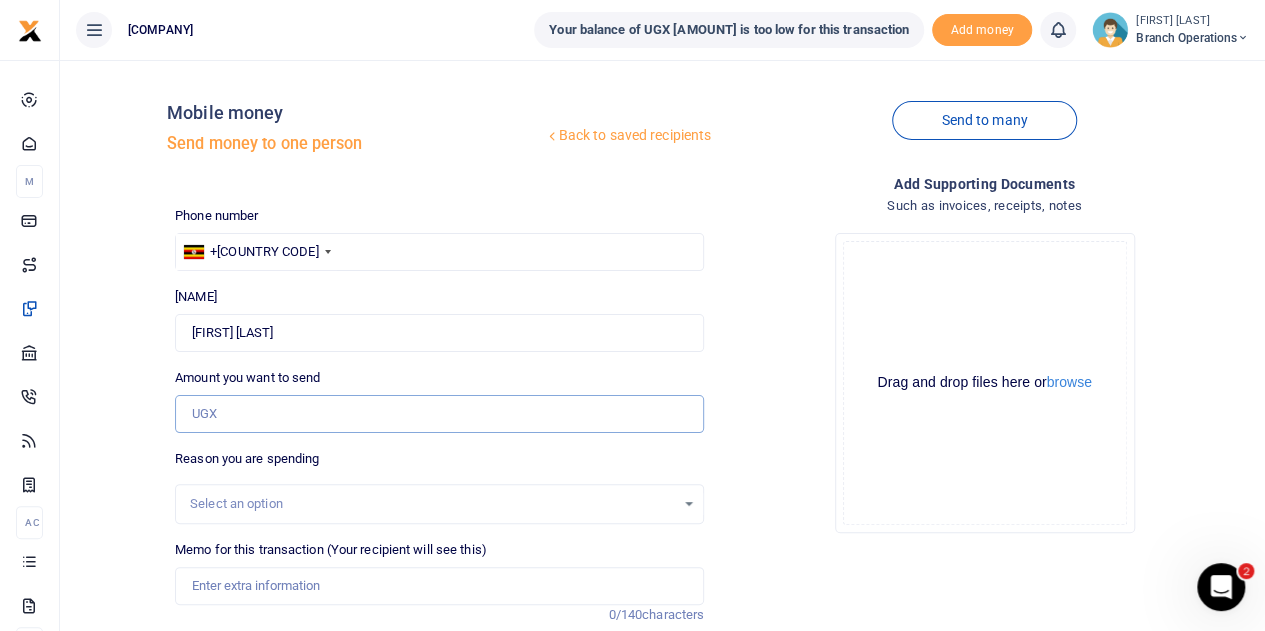 click on "Amount you want to send" at bounding box center [439, 414] 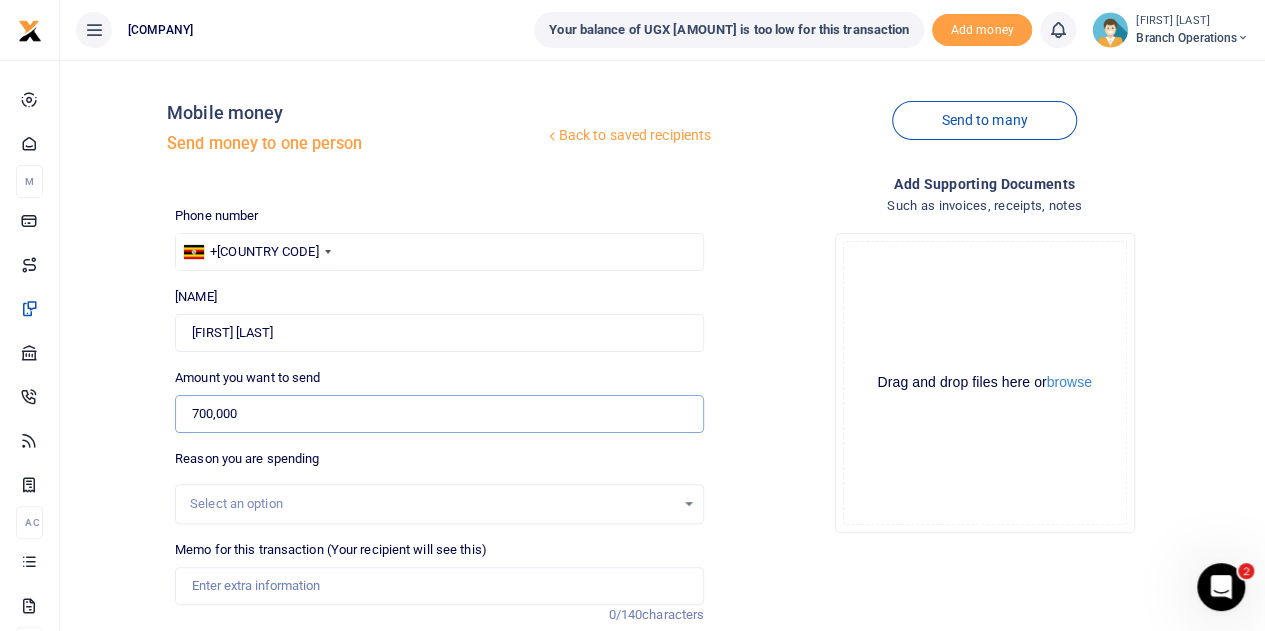 type on "700,000" 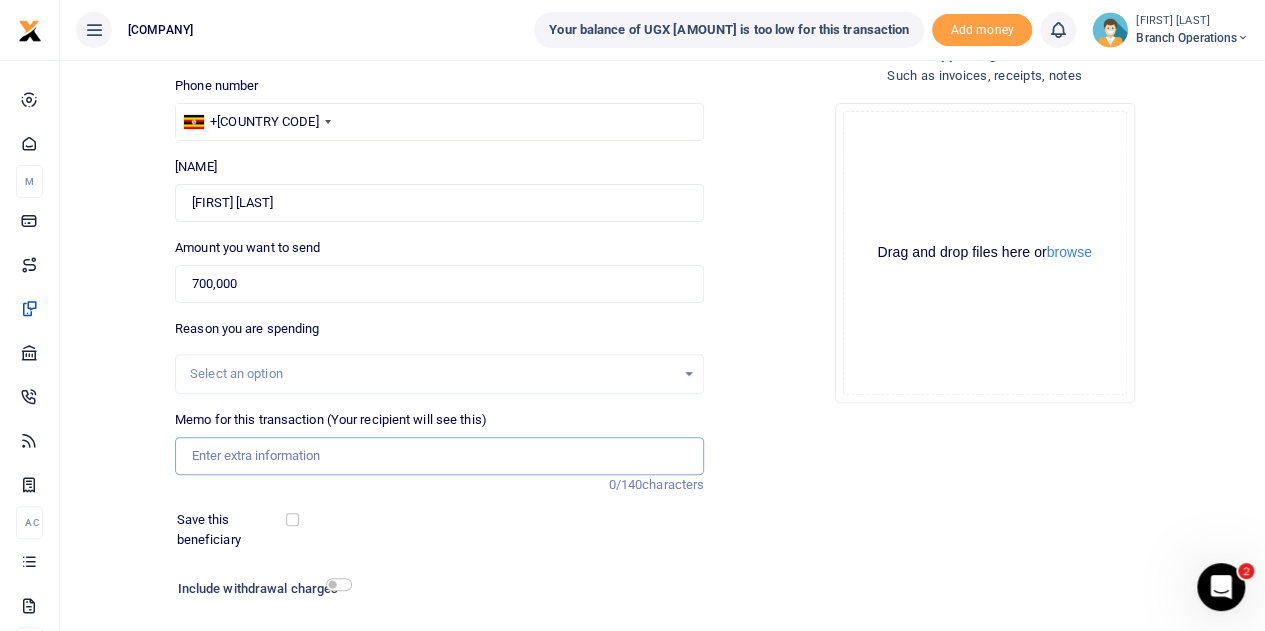 click on "Memo for this transaction (Your recipient will see this)" at bounding box center (439, 456) 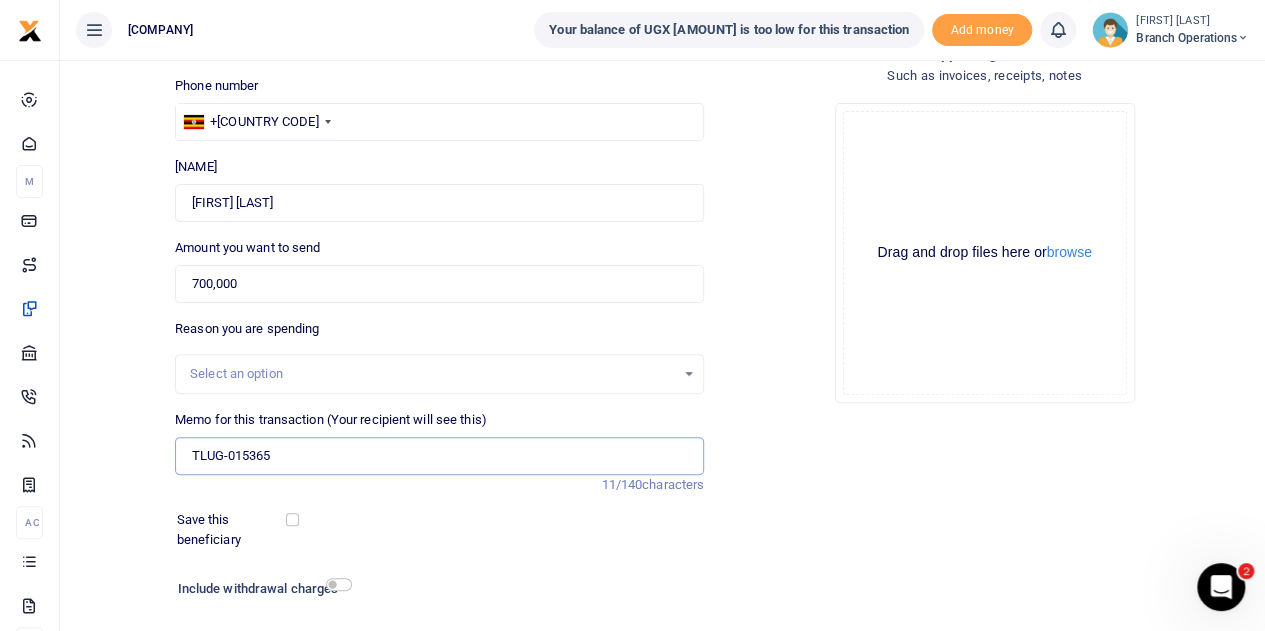 click on "TLUG-015365" at bounding box center [439, 456] 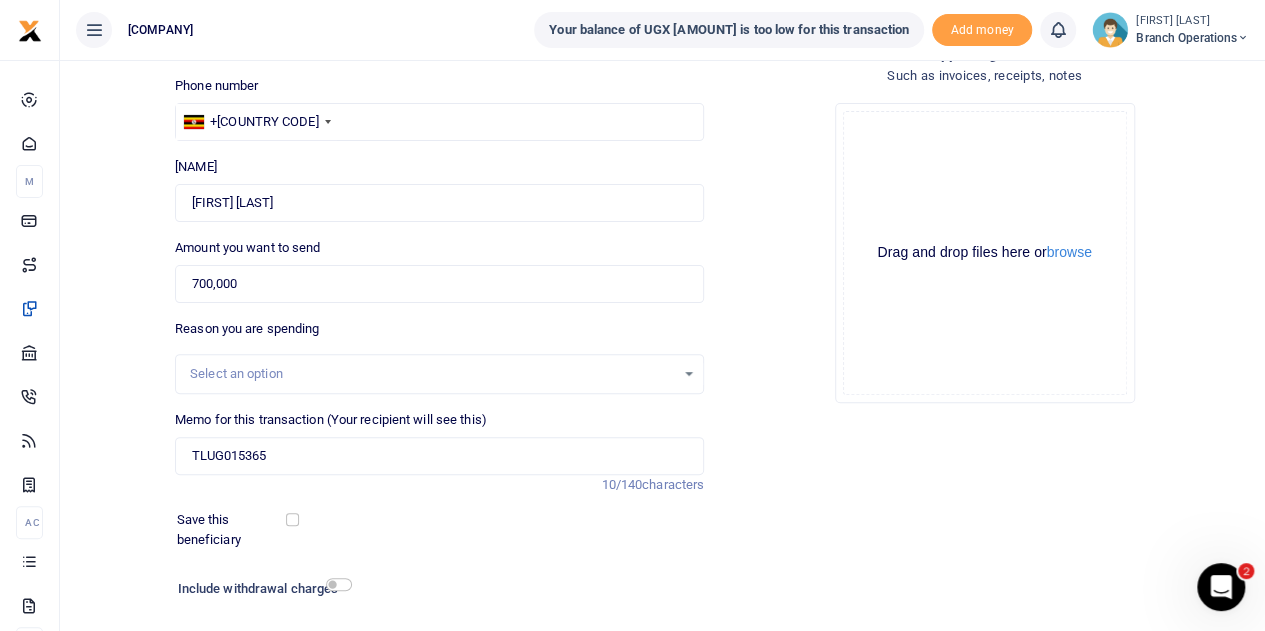 click on "Select an option" at bounding box center (432, 374) 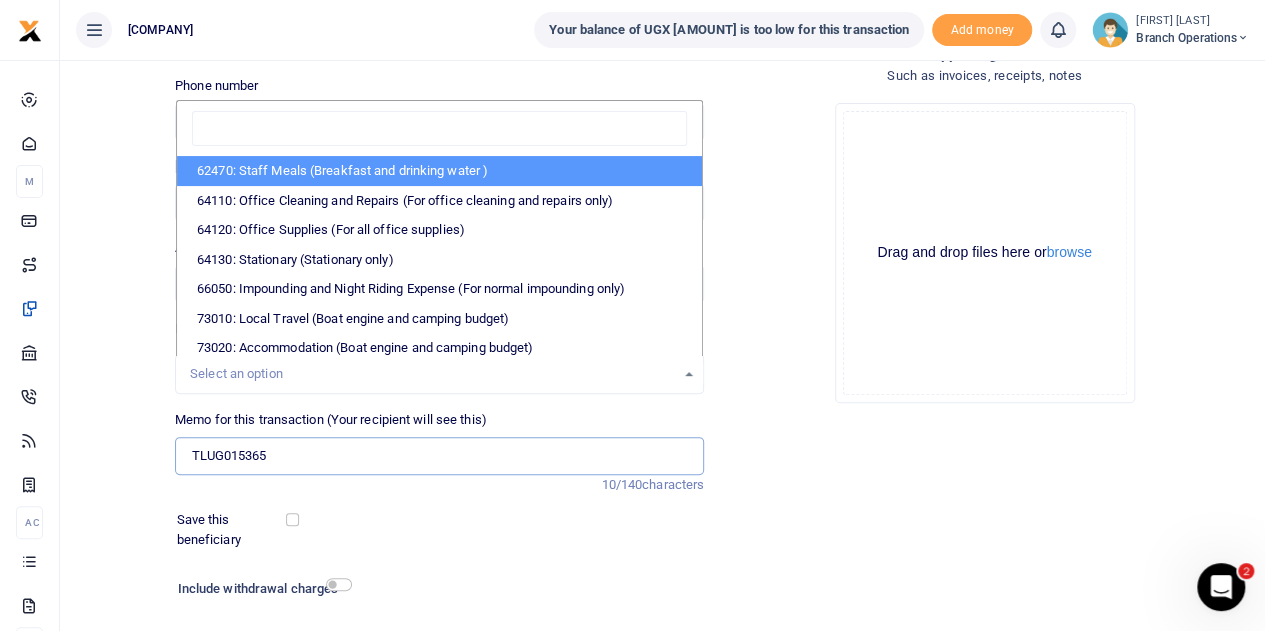 click on "TLUG015365" at bounding box center (439, 456) 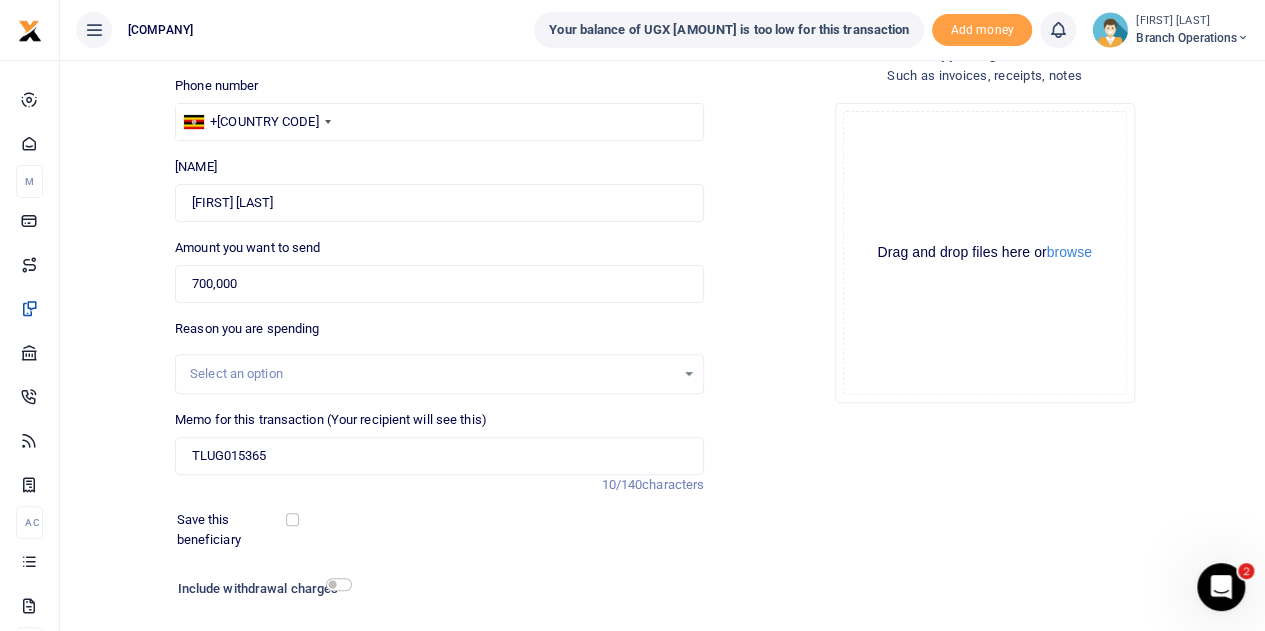 scroll, scrollTop: 252, scrollLeft: 0, axis: vertical 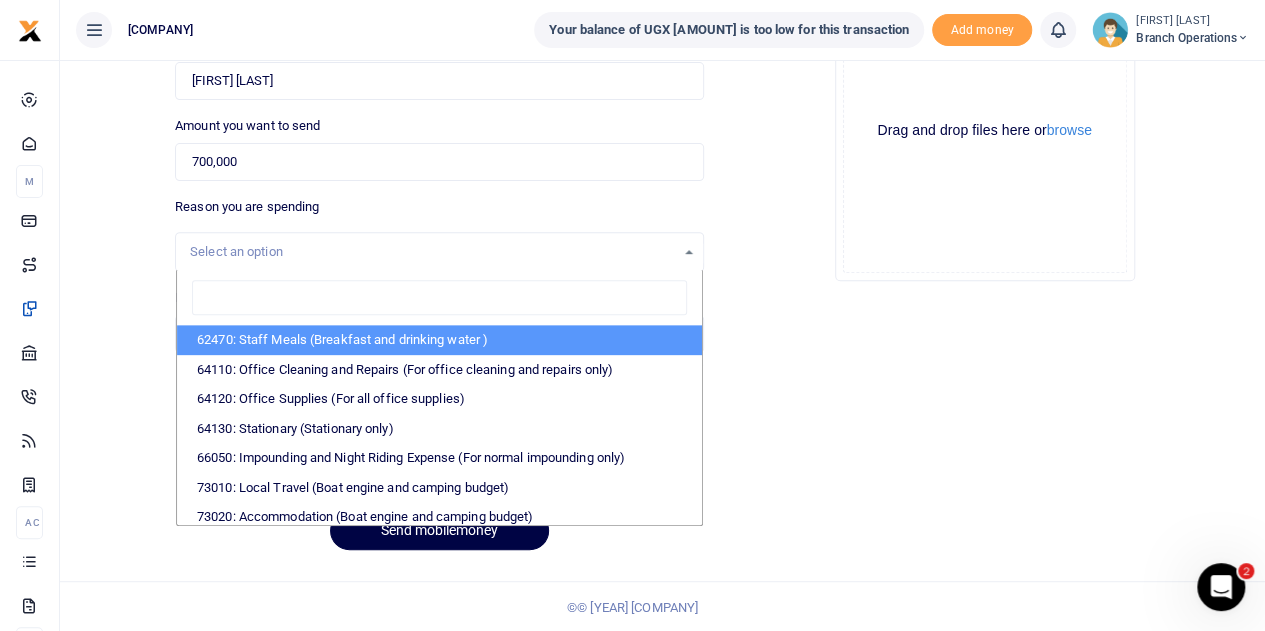 click on "Add supporting Documents
Such as invoices, receipts, notes
Drop your files here Drag and drop files here or  browse Powered by  Uppy" at bounding box center (984, 243) 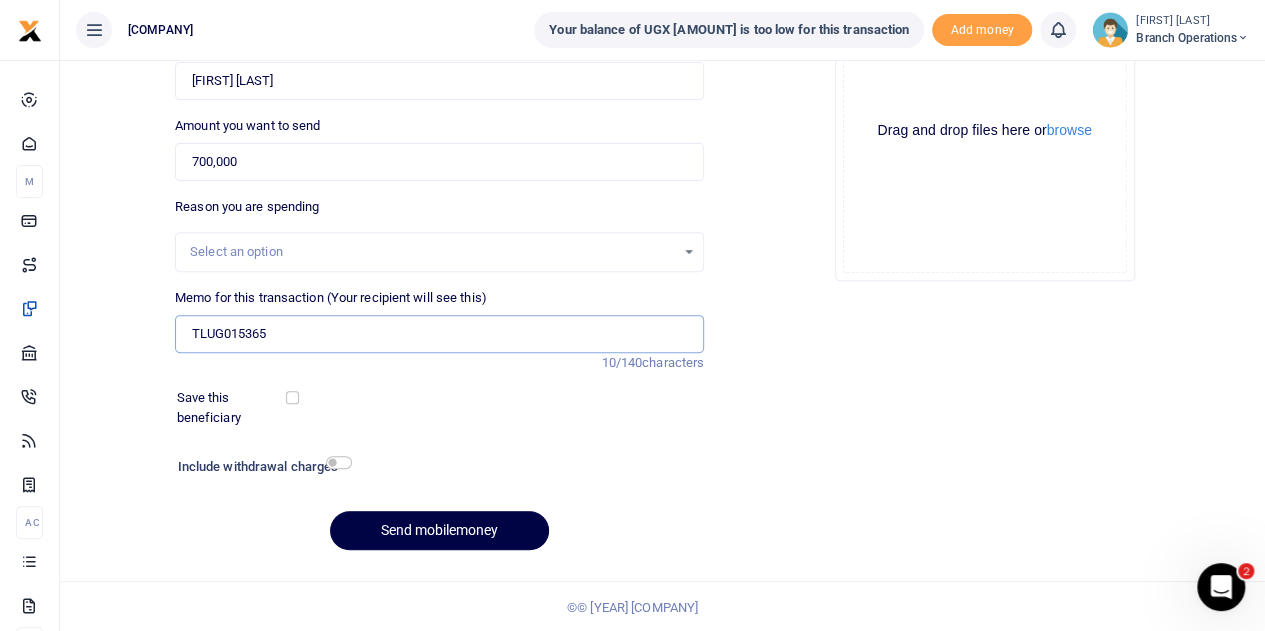 click on "TLUG015365" at bounding box center (439, 334) 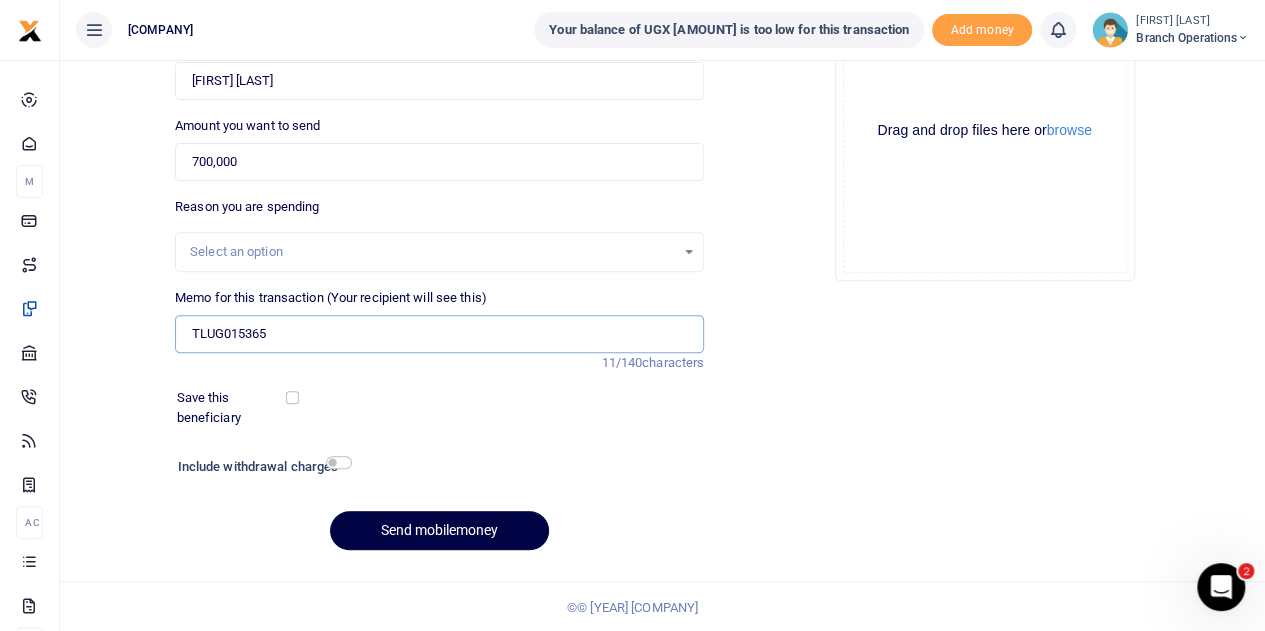 paste on "T-Coins Launch Events Guidelines Facilitation Stage Chairman Transport refund" 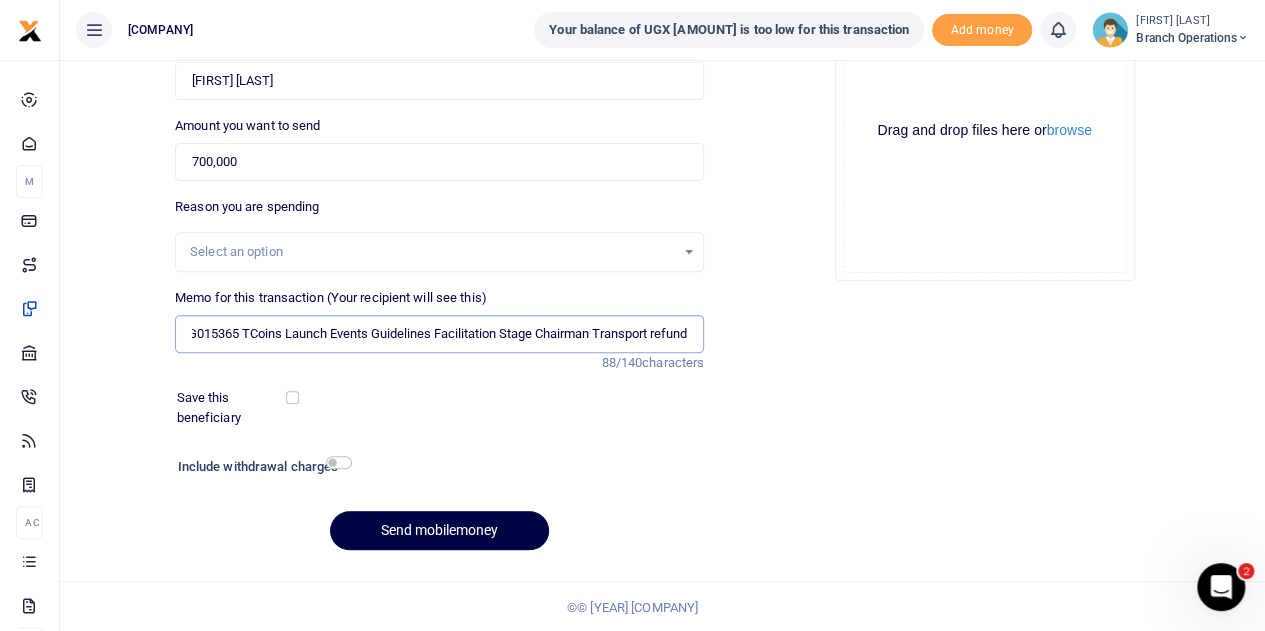 scroll, scrollTop: 0, scrollLeft: 36, axis: horizontal 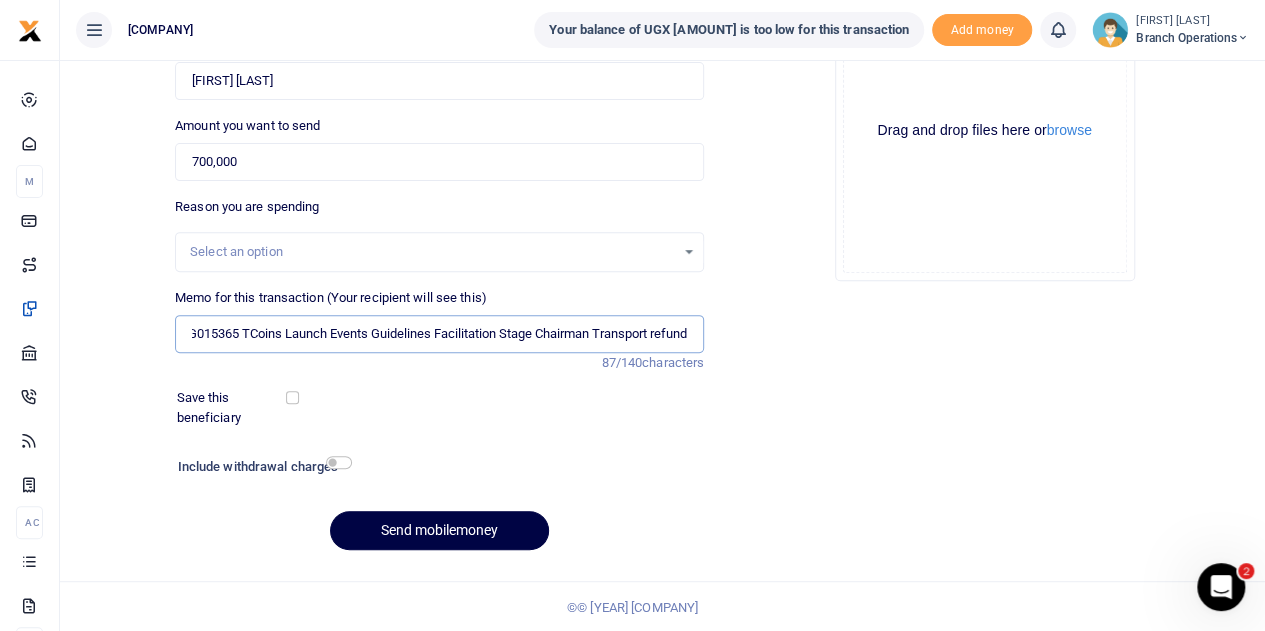 click on "TLUG015365 TCoins Launch Events Guidelines Facilitation Stage Chairman Transport refund" at bounding box center (439, 334) 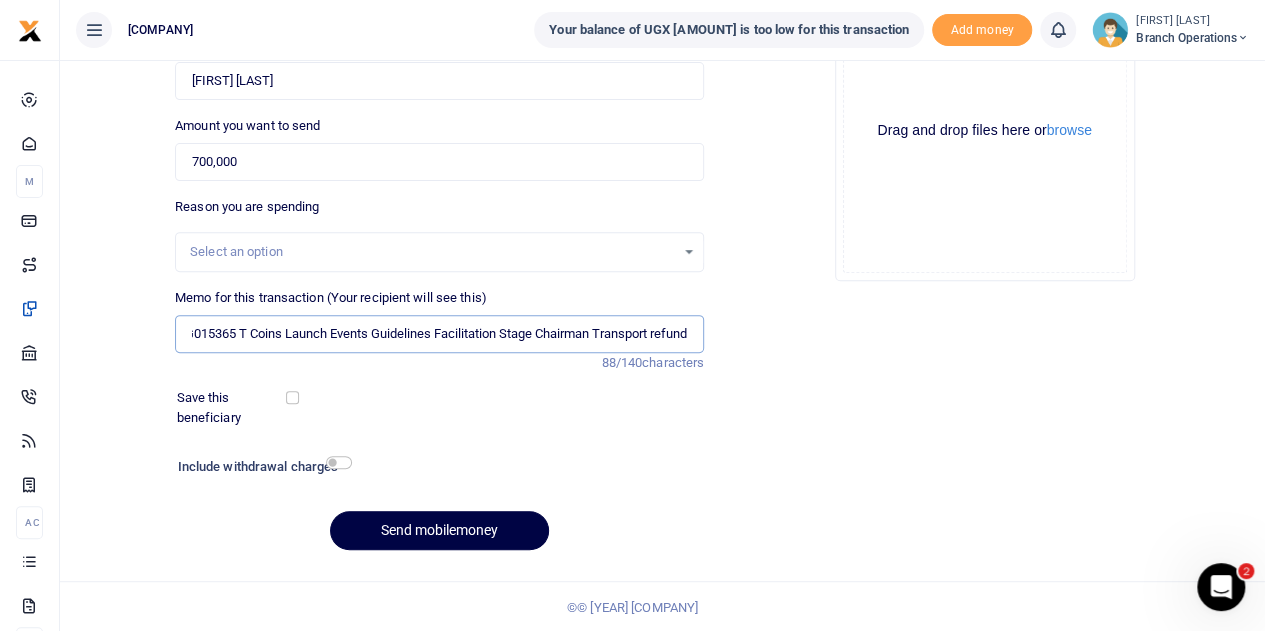 scroll, scrollTop: 0, scrollLeft: 40, axis: horizontal 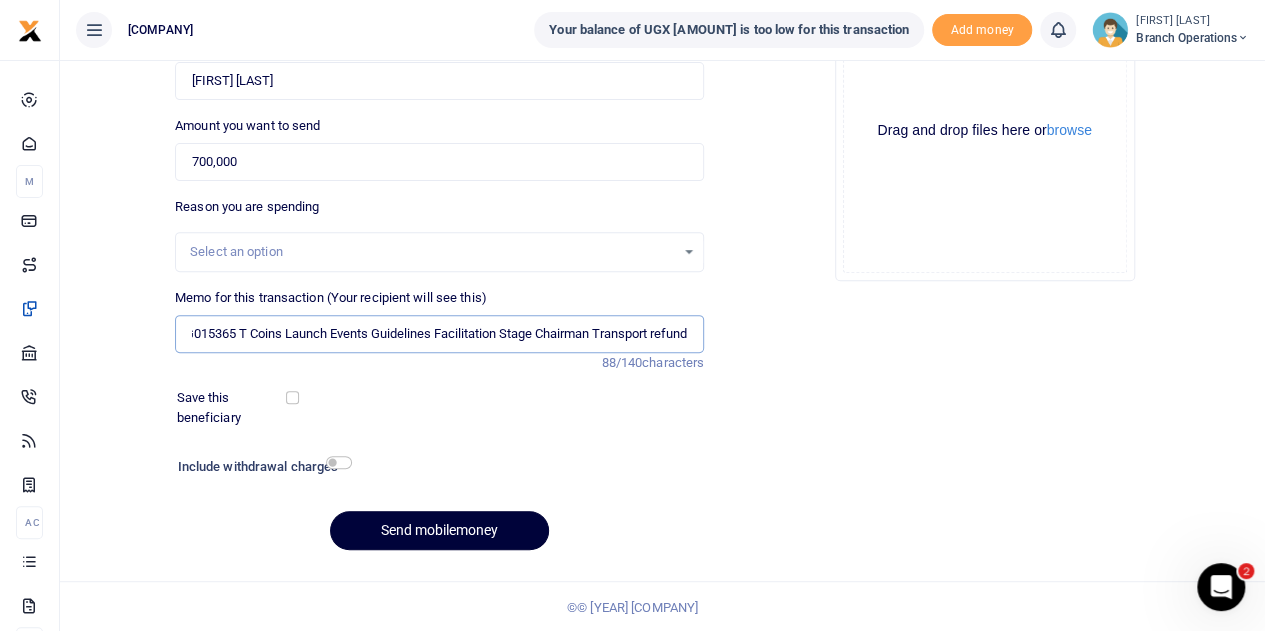 type on "TLUG015365 T Coins Launch Events Guidelines Facilitation Stage Chairman Transport refund" 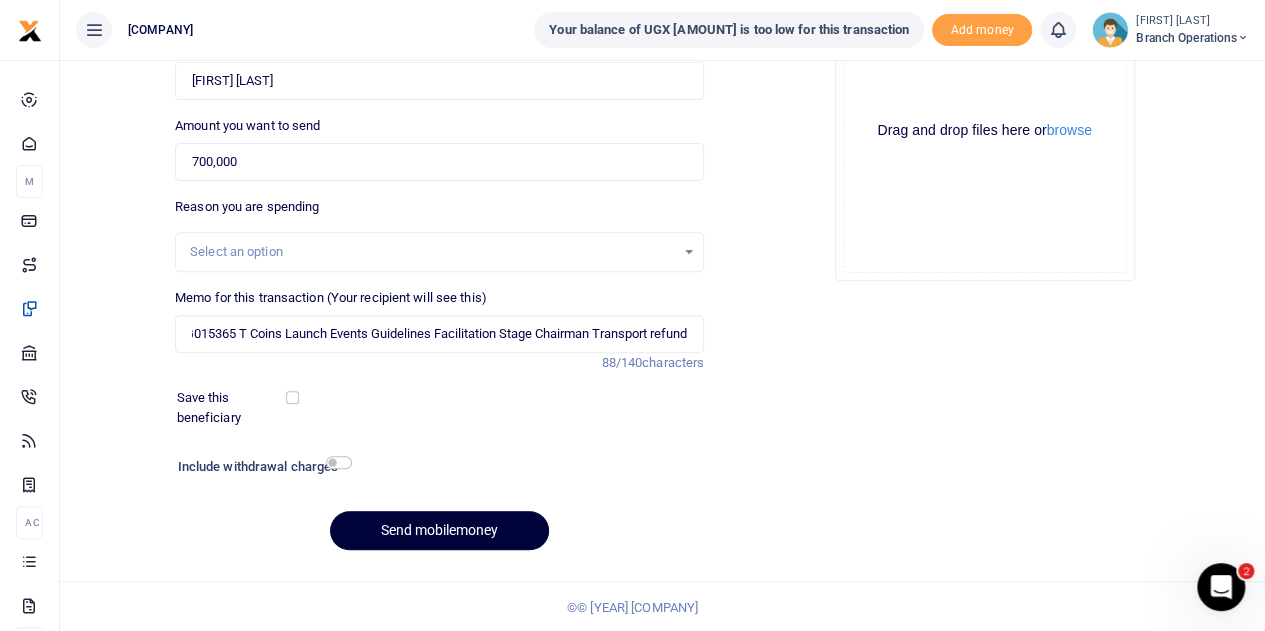 scroll, scrollTop: 0, scrollLeft: 0, axis: both 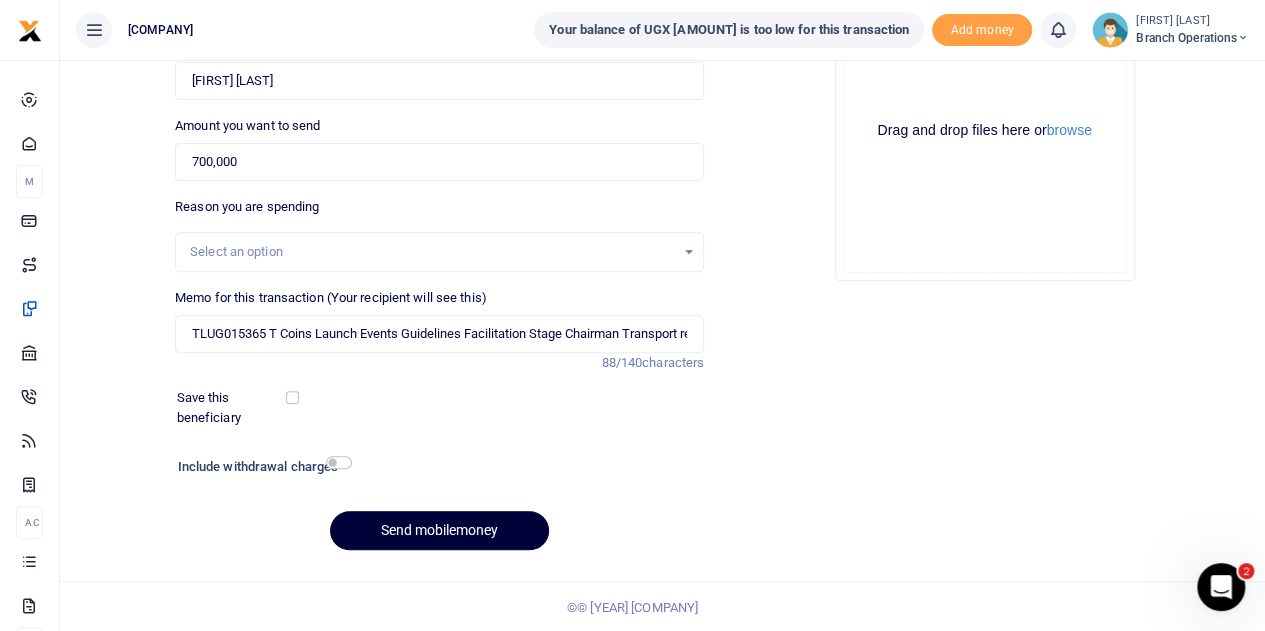 click on "Send mobilemoney" at bounding box center [439, 530] 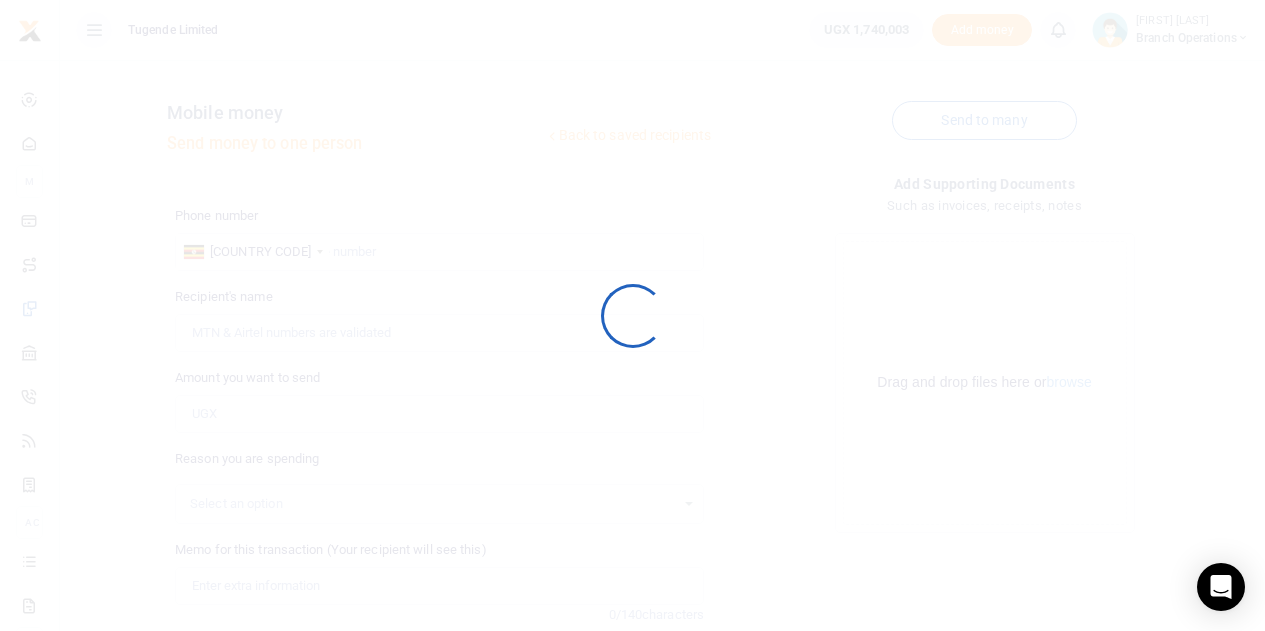 scroll, scrollTop: 252, scrollLeft: 0, axis: vertical 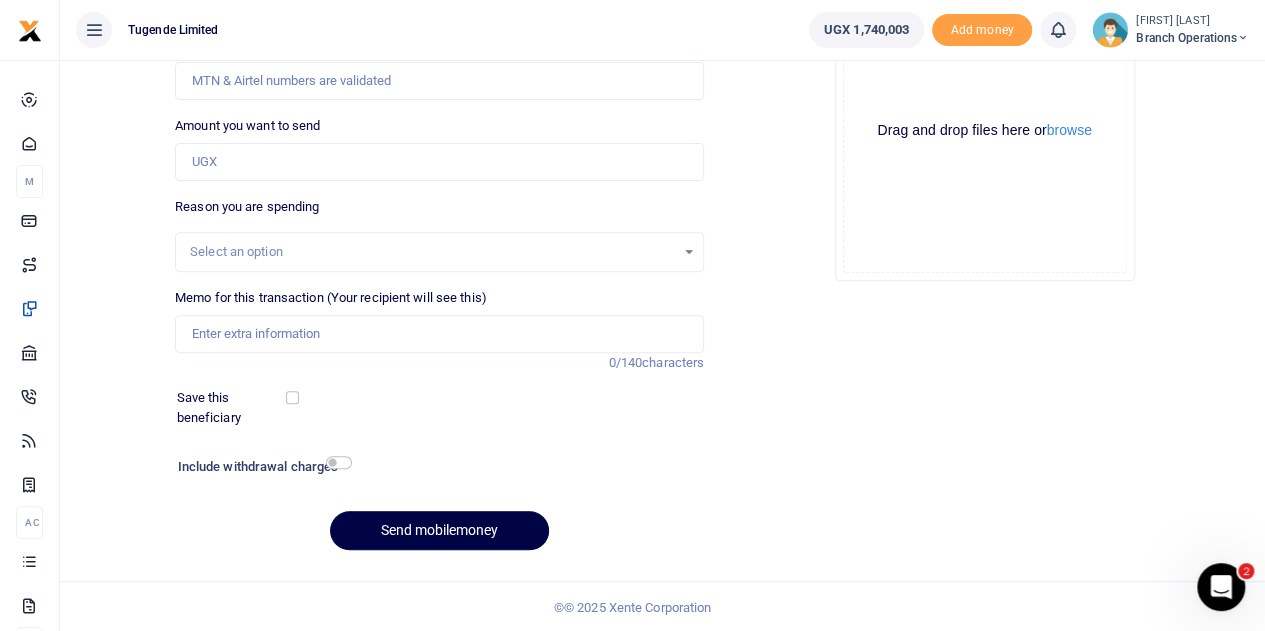 click at bounding box center [1243, 38] 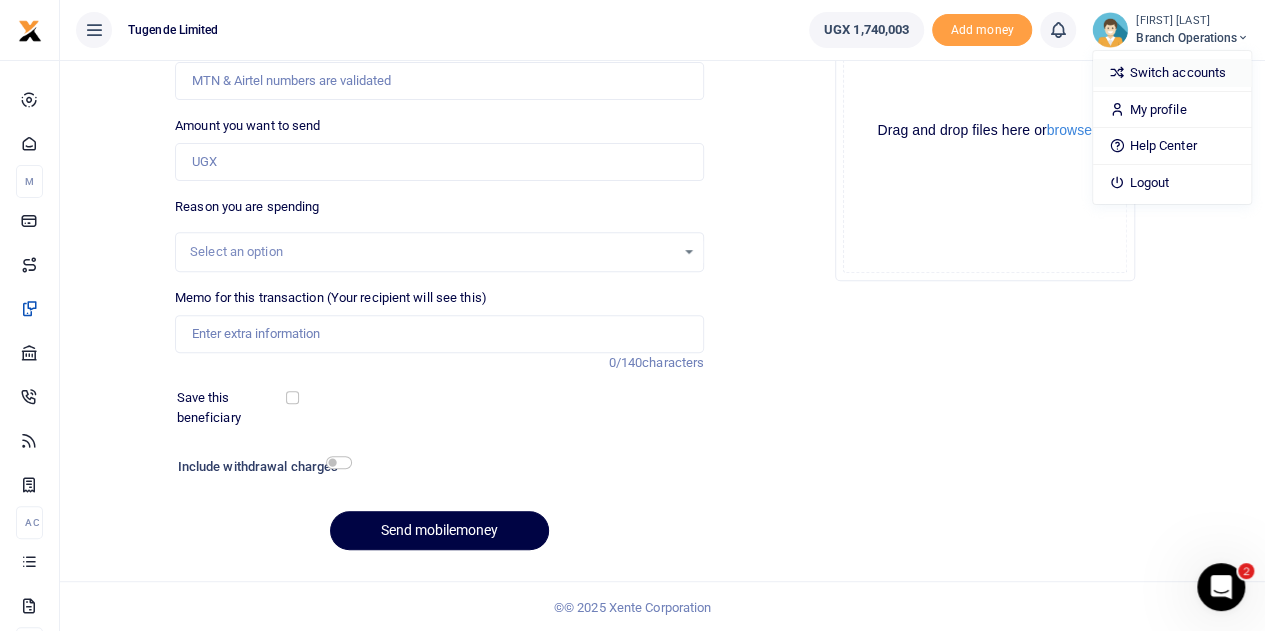 click on "Switch accounts" at bounding box center (1172, 73) 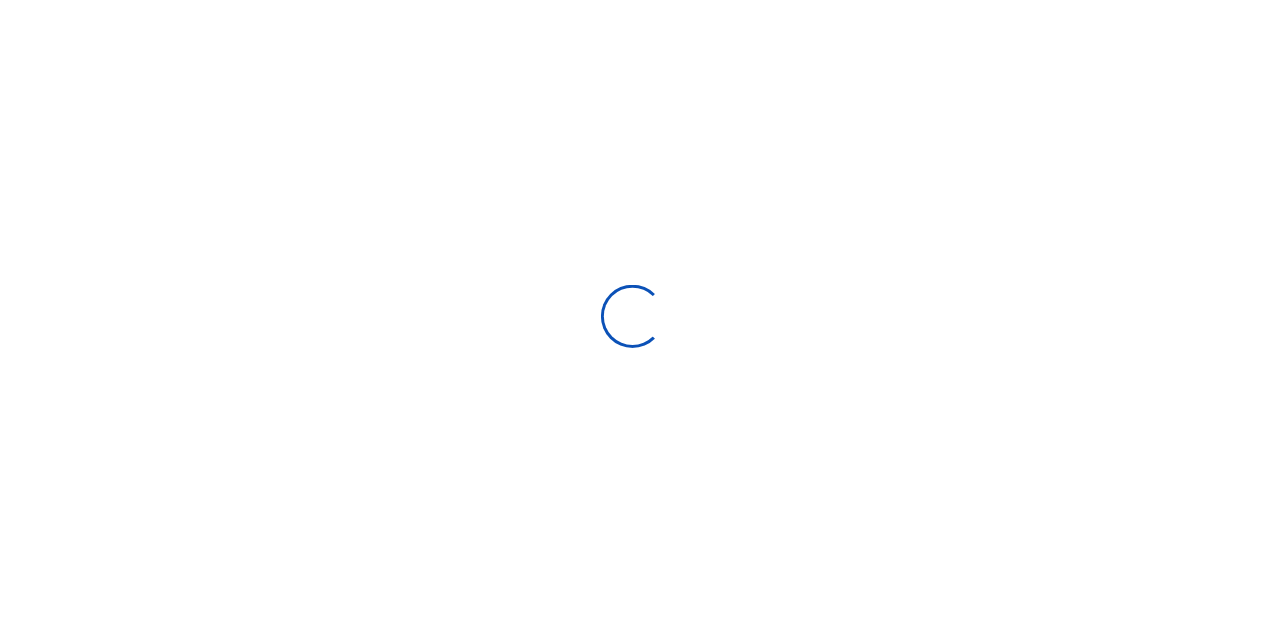 scroll, scrollTop: 0, scrollLeft: 0, axis: both 